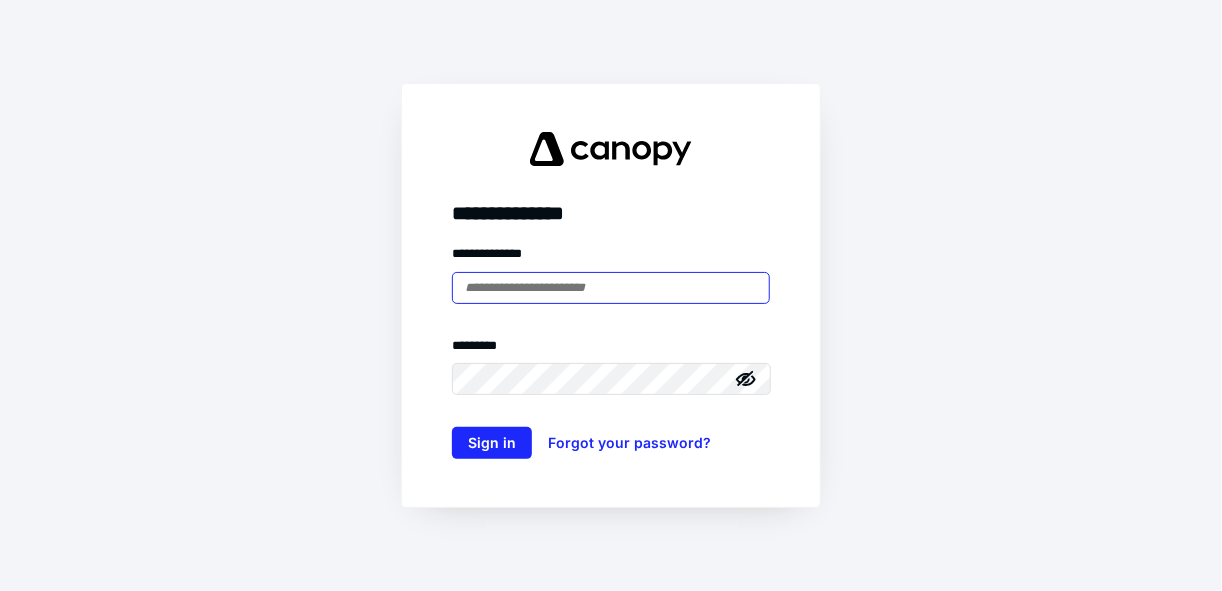 scroll, scrollTop: 0, scrollLeft: 0, axis: both 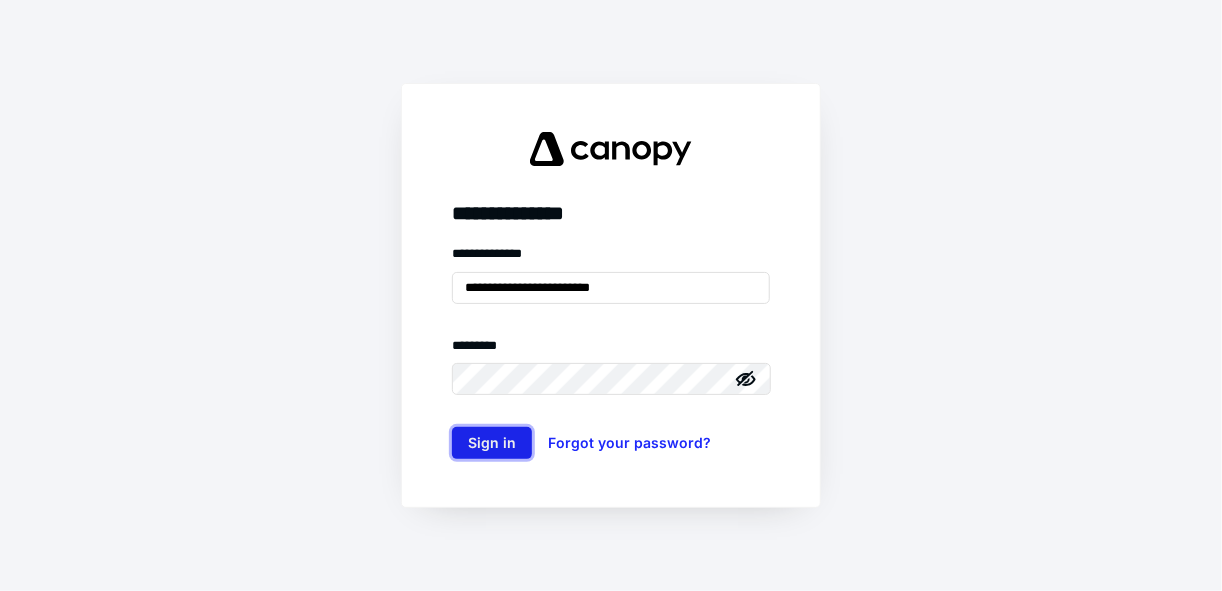 click on "Sign in" at bounding box center [492, 443] 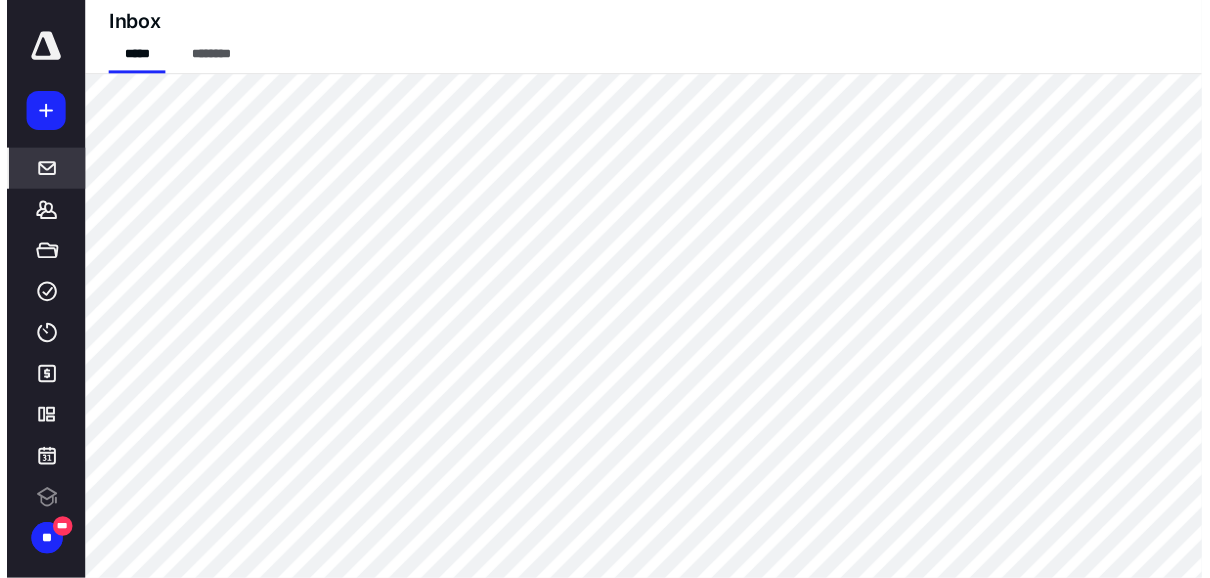 scroll, scrollTop: 0, scrollLeft: 0, axis: both 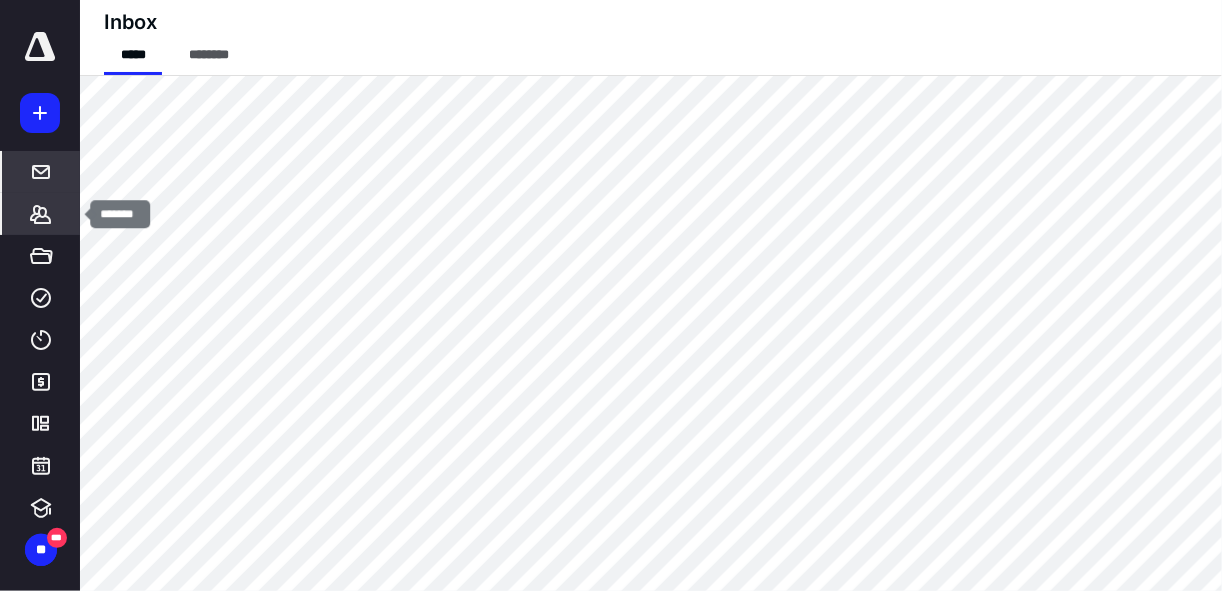 click 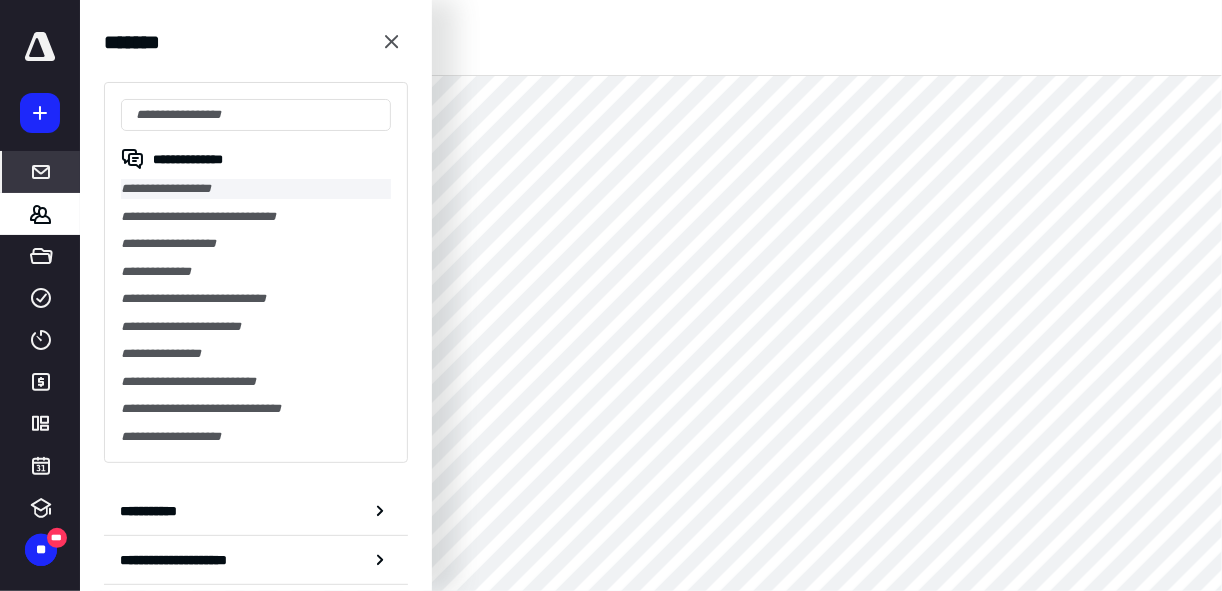 click on "**********" at bounding box center [256, 189] 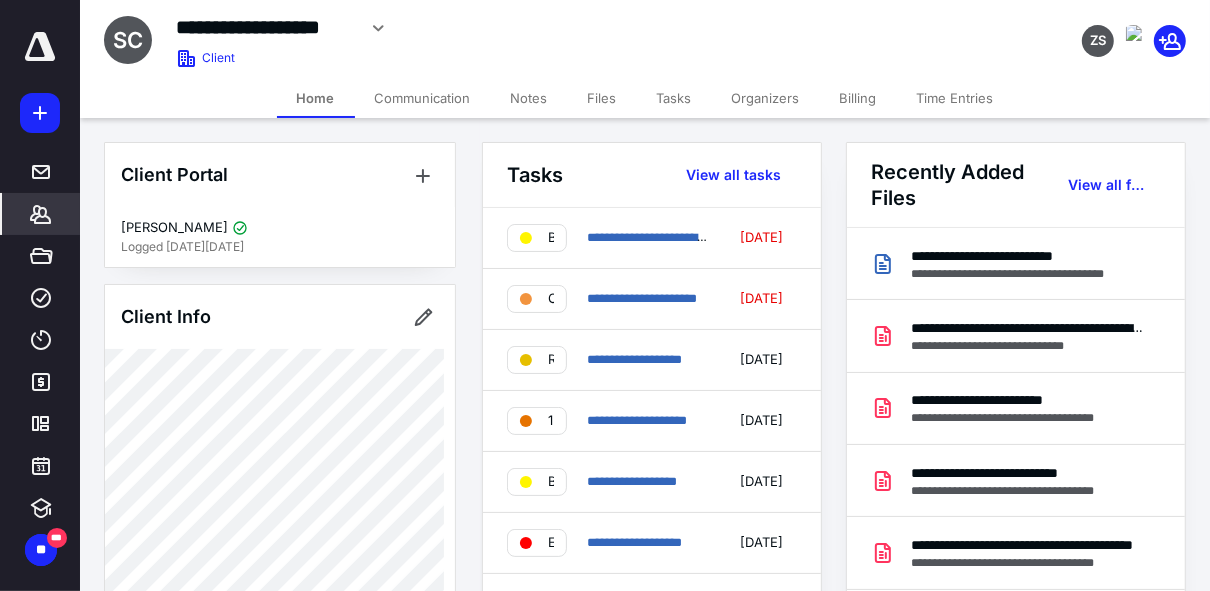 click on "Tasks" at bounding box center [674, 98] 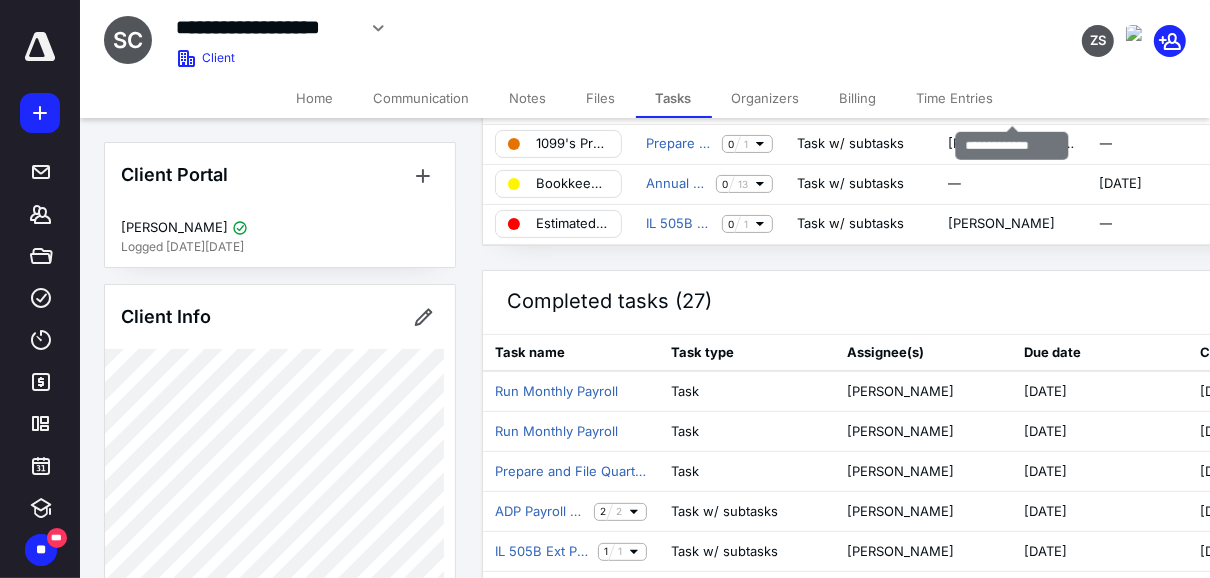 scroll, scrollTop: 874, scrollLeft: 0, axis: vertical 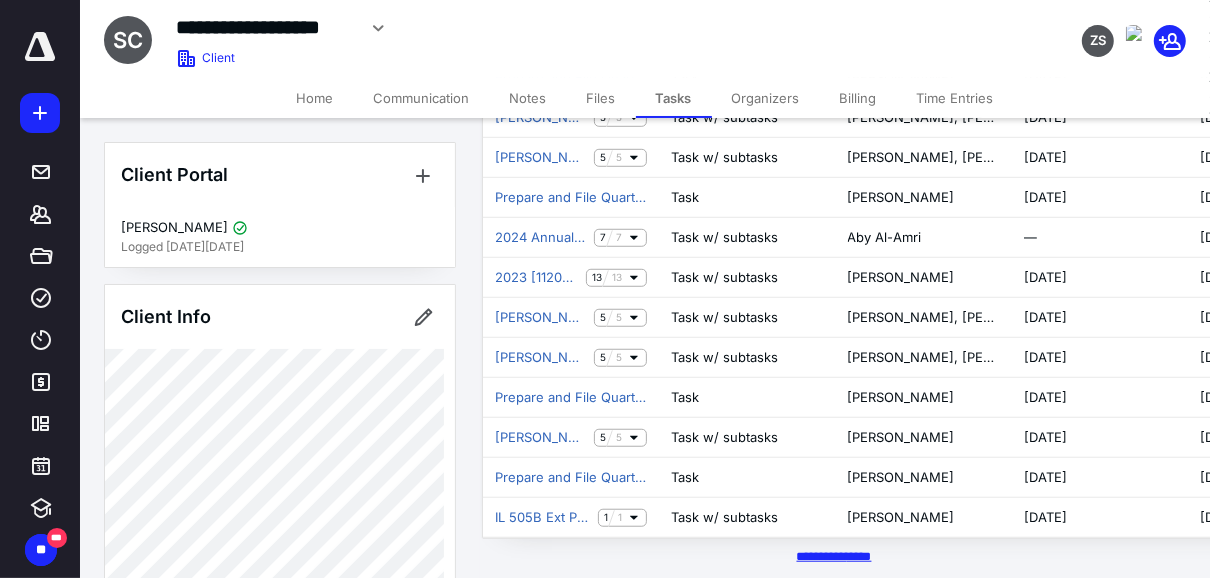 click on "********* *****" at bounding box center [834, 556] 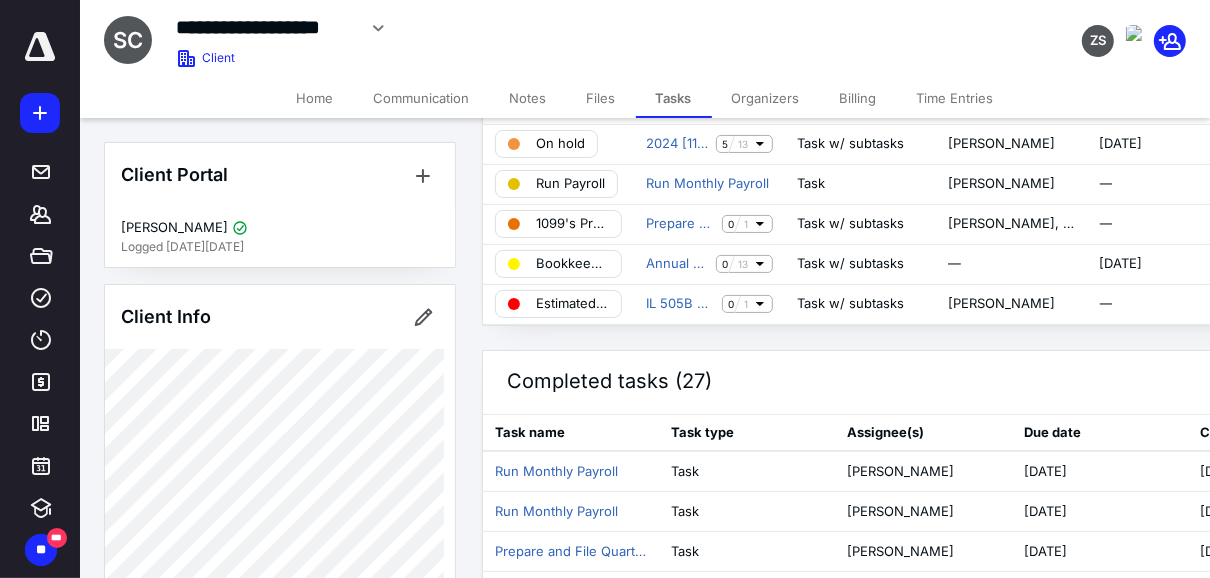 scroll, scrollTop: 0, scrollLeft: 0, axis: both 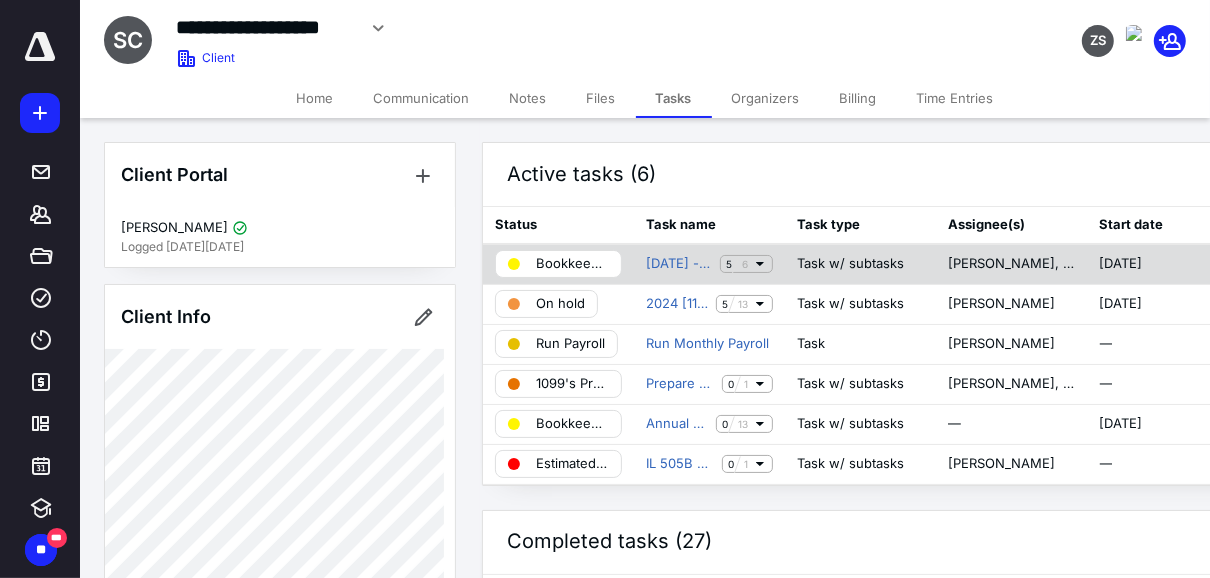 click on "Task w/ subtasks" at bounding box center (850, 264) 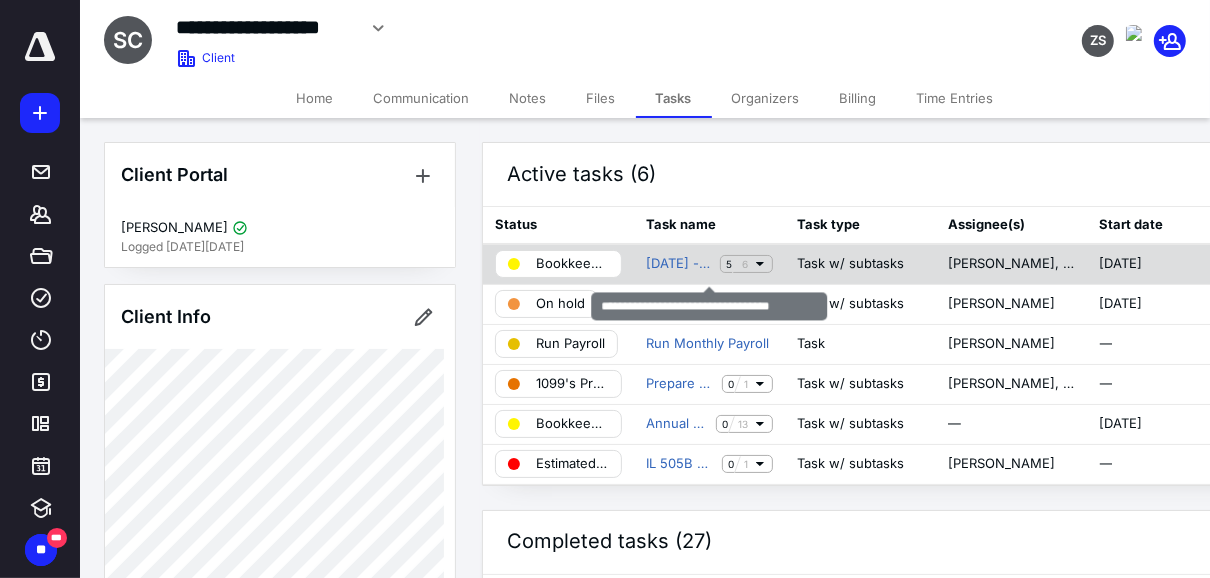 click 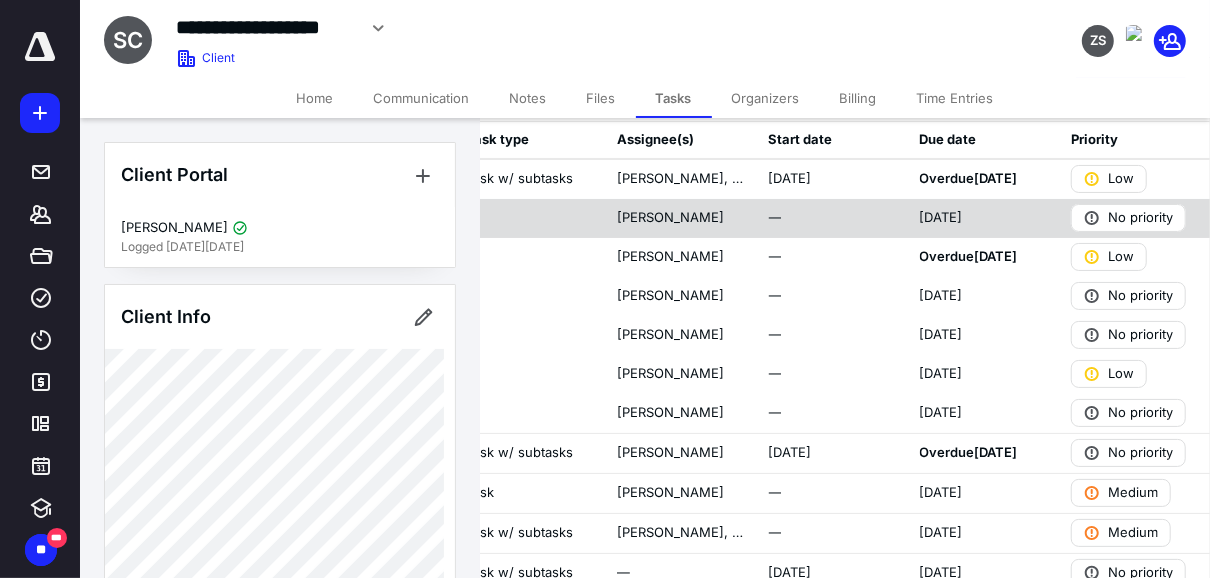 scroll, scrollTop: 0, scrollLeft: 331, axis: horizontal 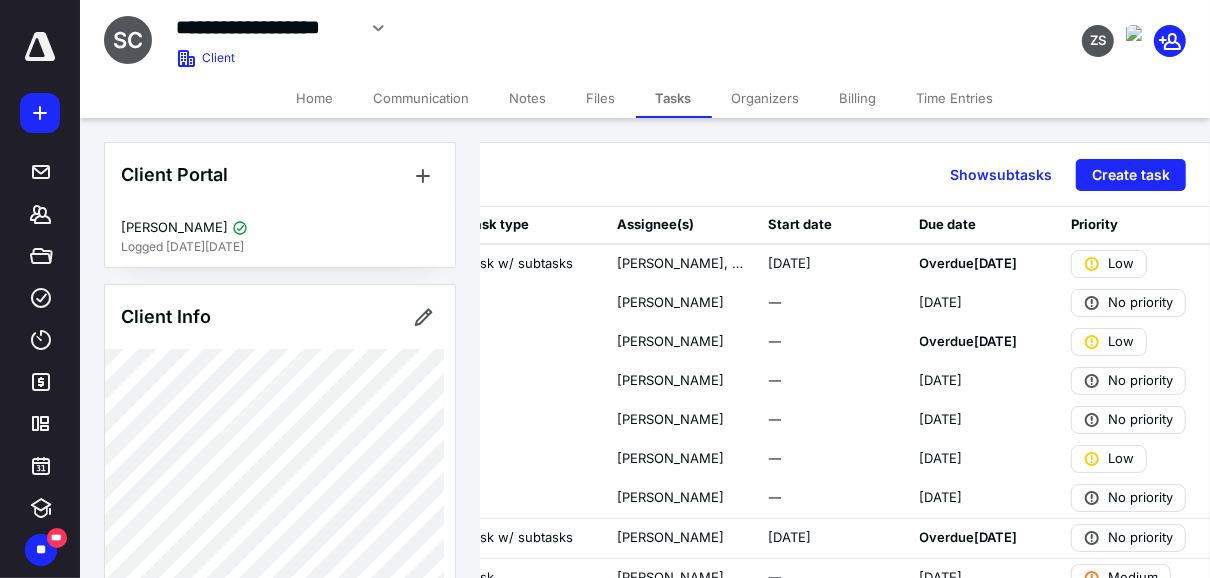 click on "Home" at bounding box center (315, 98) 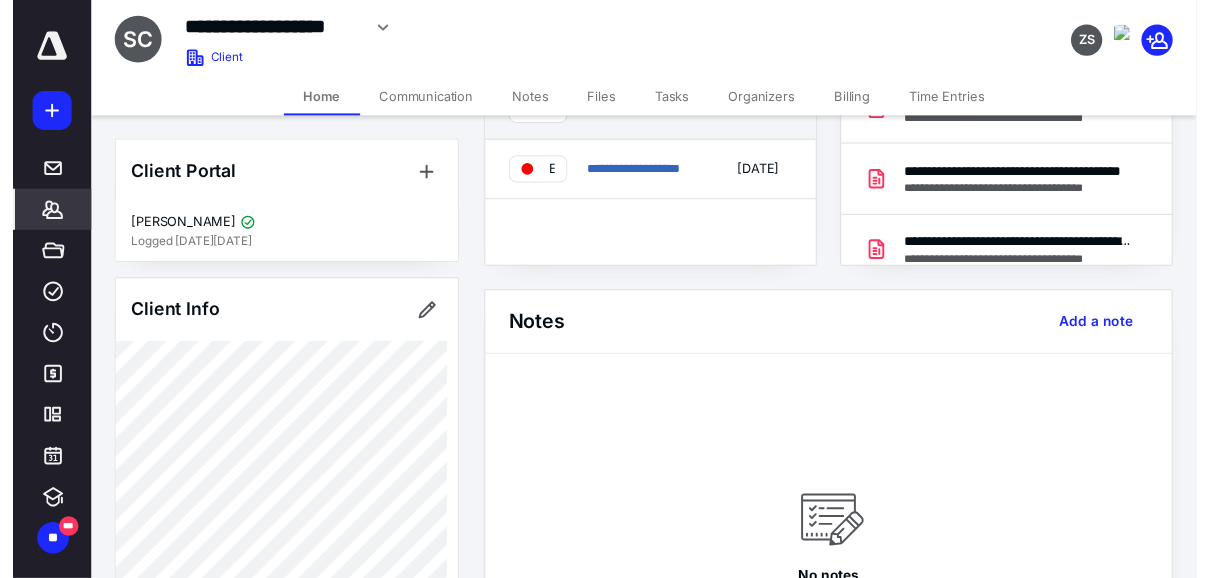 scroll, scrollTop: 0, scrollLeft: 0, axis: both 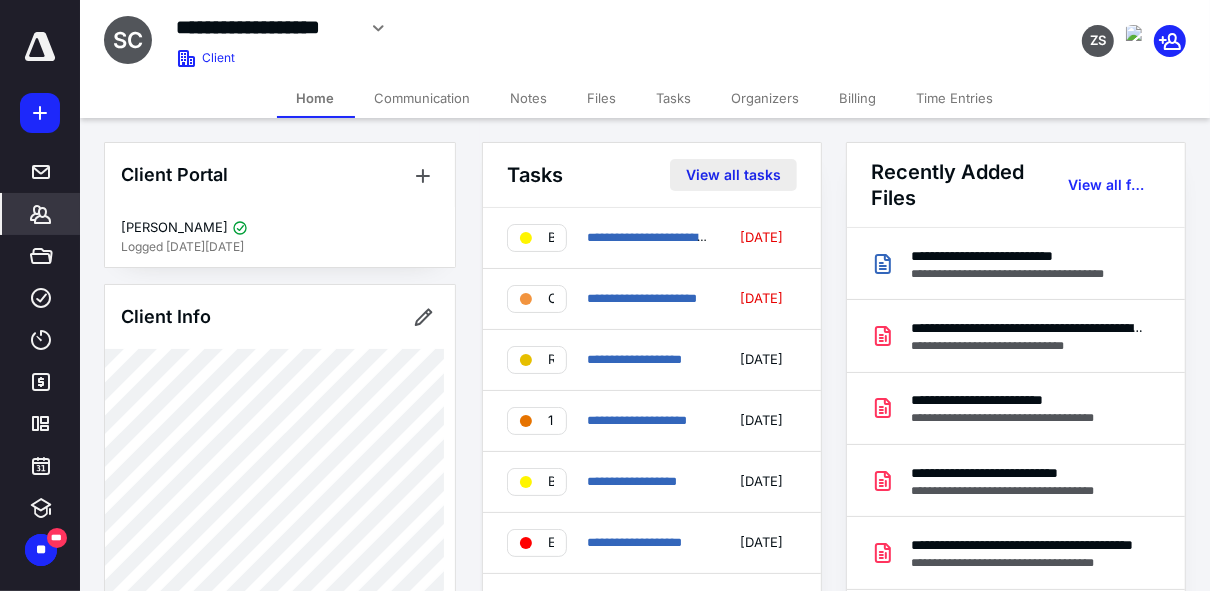 click on "View all tasks" at bounding box center [733, 175] 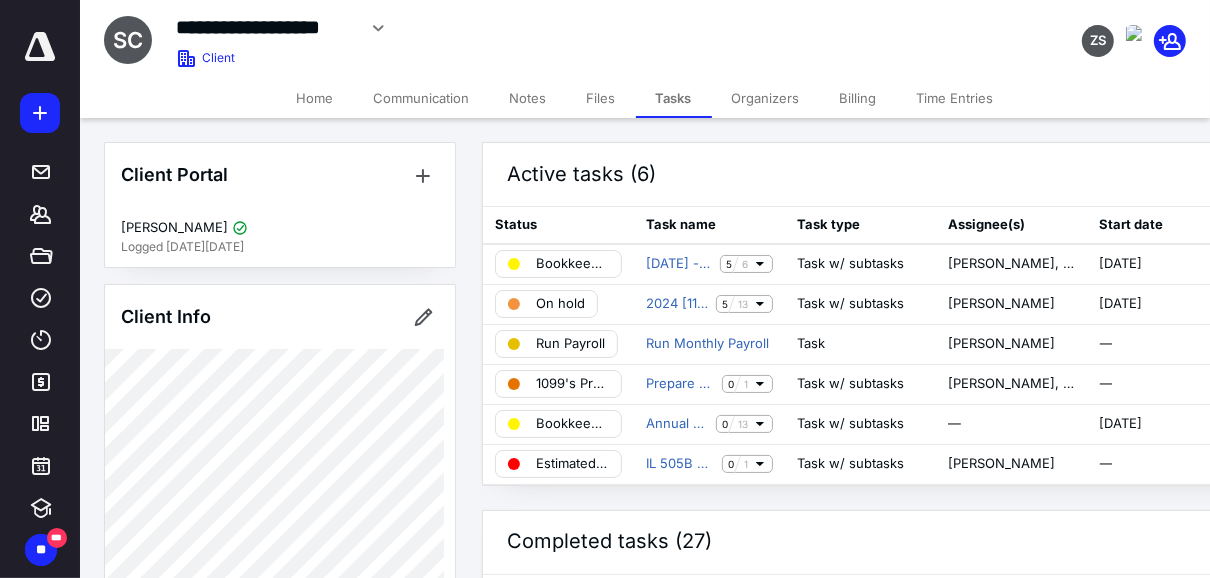 click on "Home" at bounding box center [315, 98] 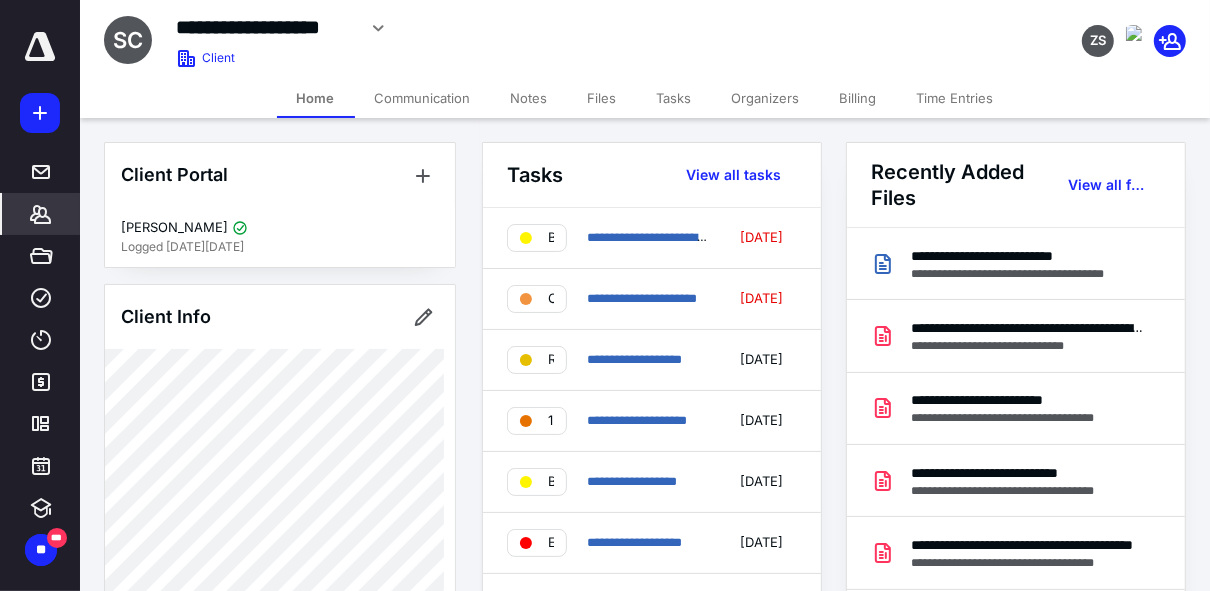 click on "Home" at bounding box center (316, 98) 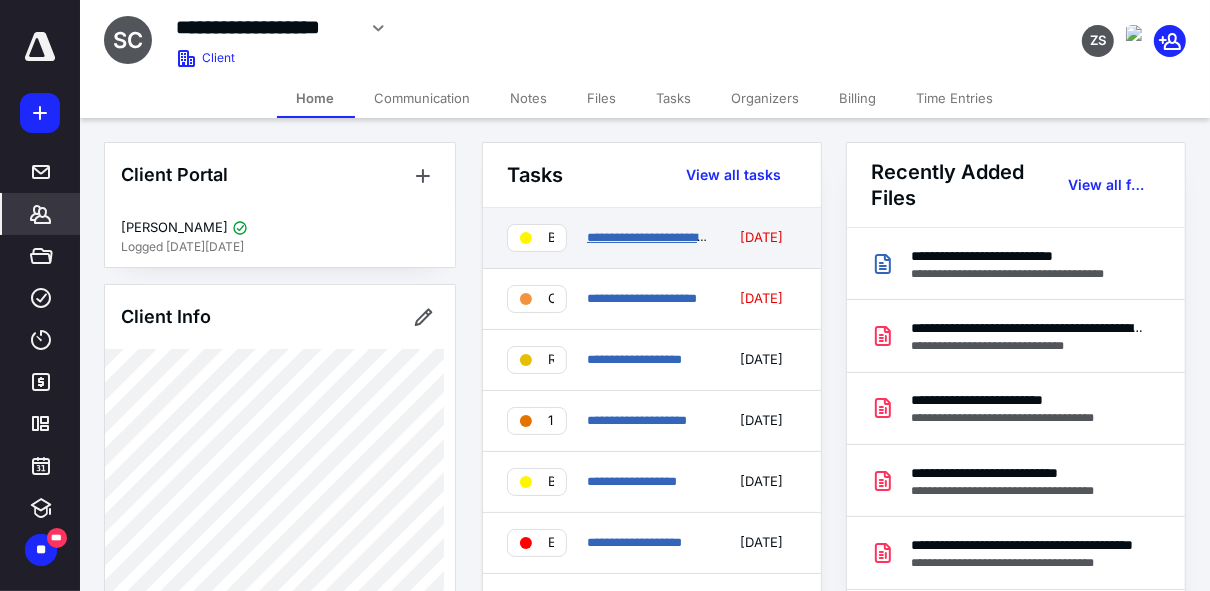 click on "**********" at bounding box center [672, 237] 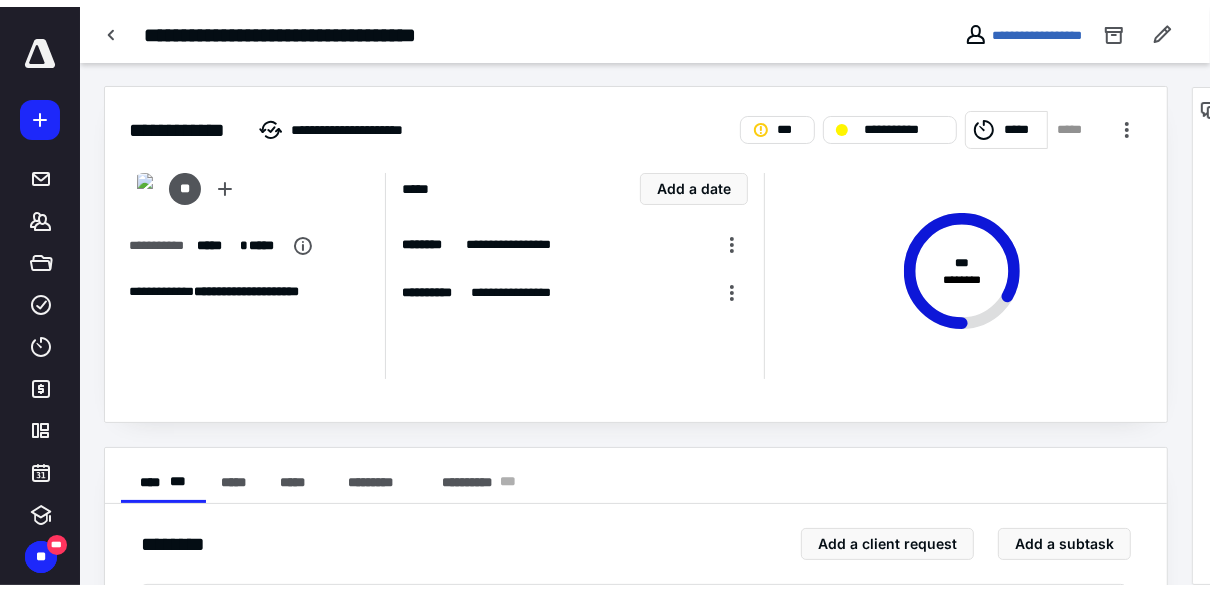 scroll, scrollTop: 0, scrollLeft: 0, axis: both 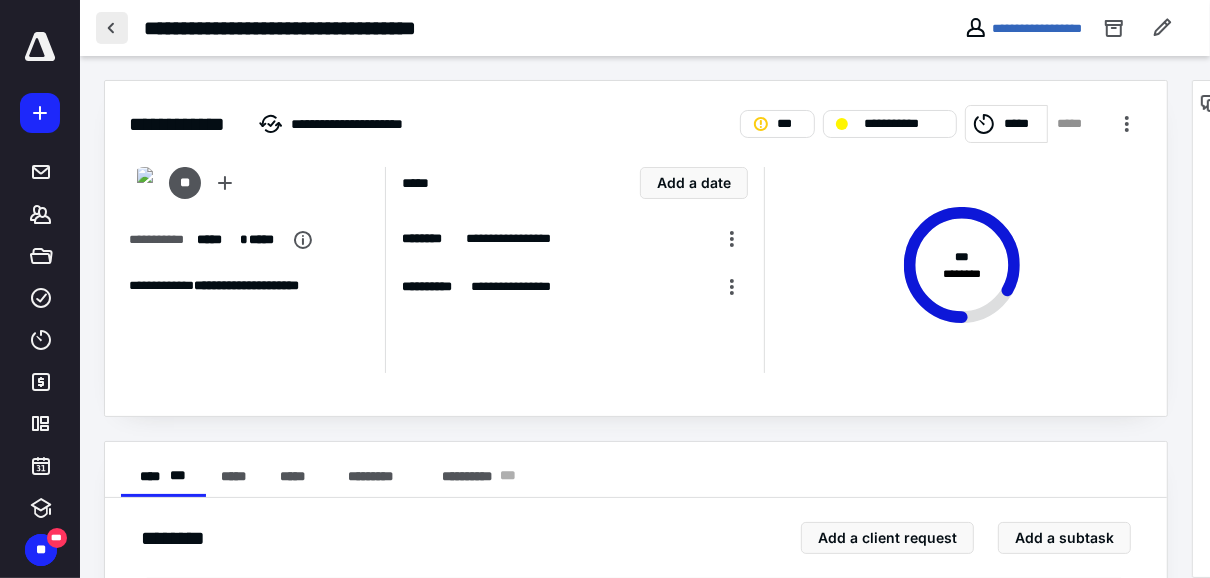click at bounding box center (112, 28) 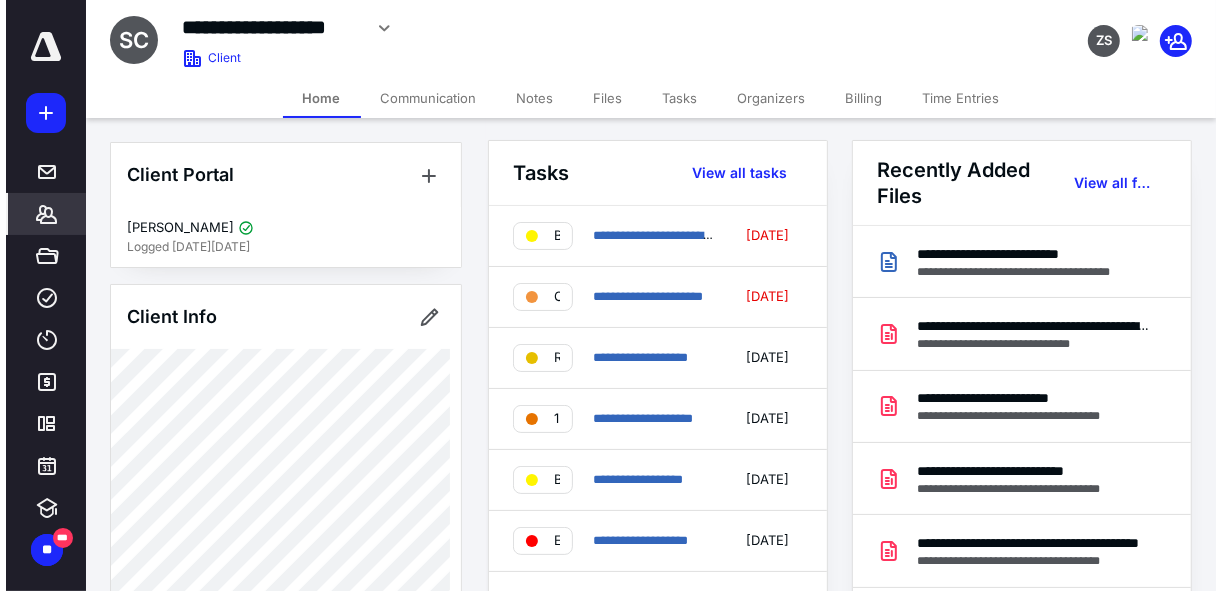 scroll, scrollTop: 0, scrollLeft: 0, axis: both 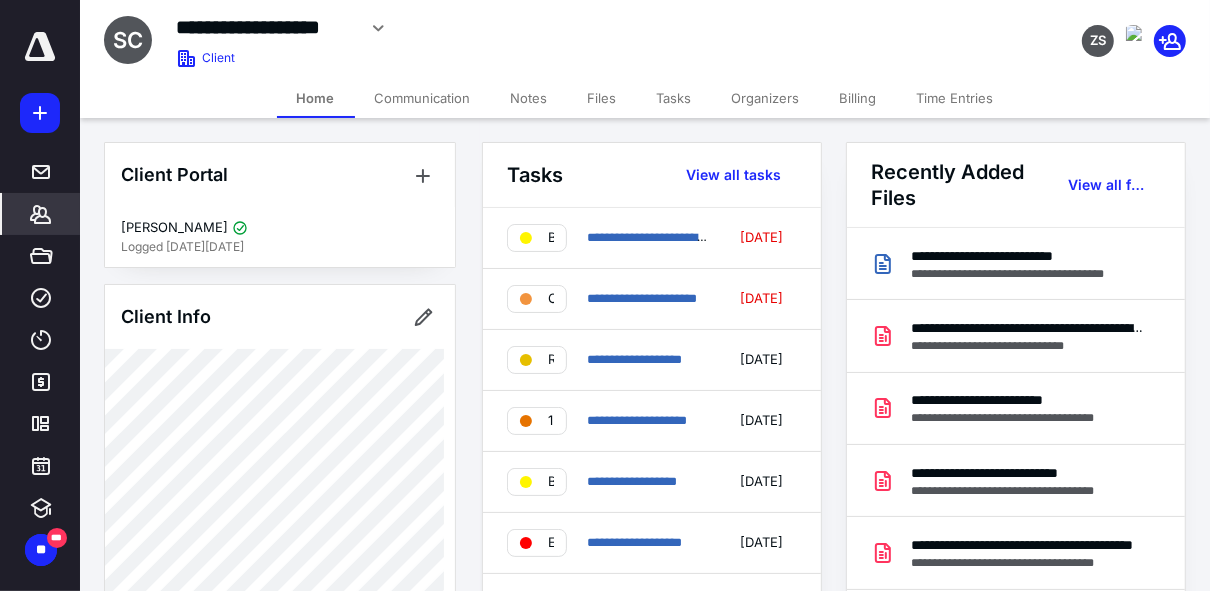 click 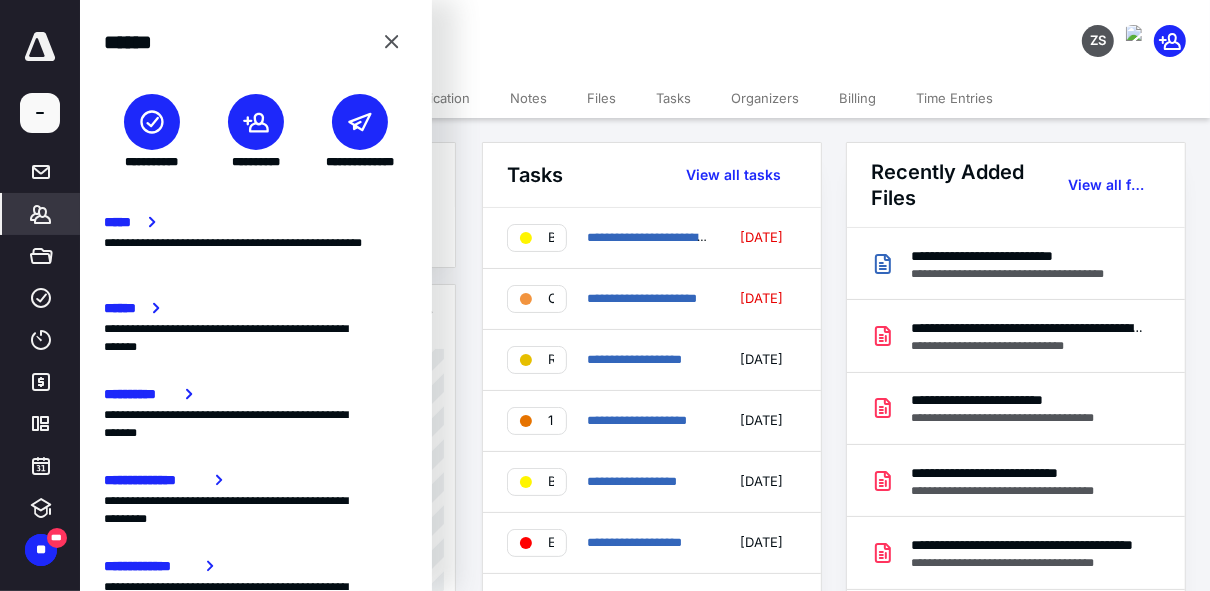 click 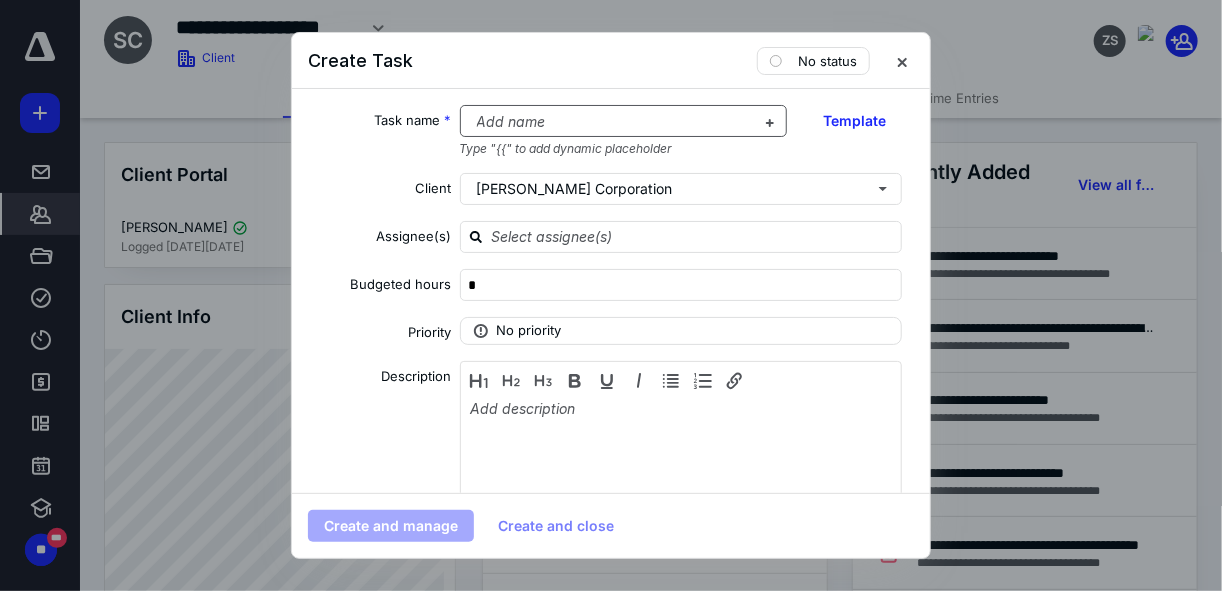 click at bounding box center (612, 122) 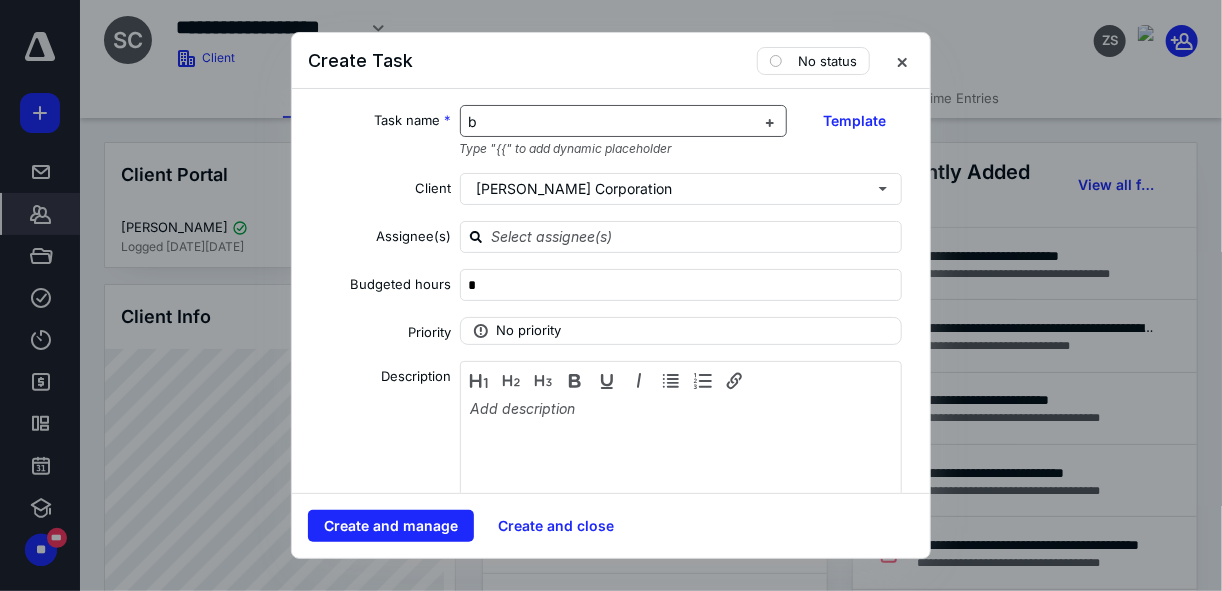 type 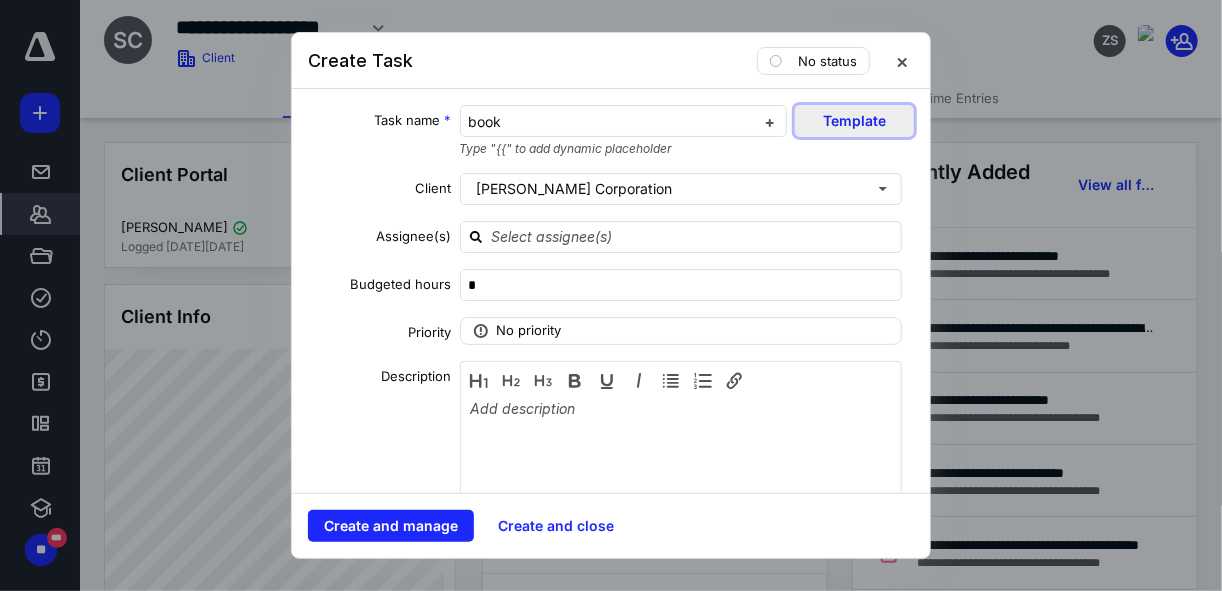 click on "Template" at bounding box center [854, 121] 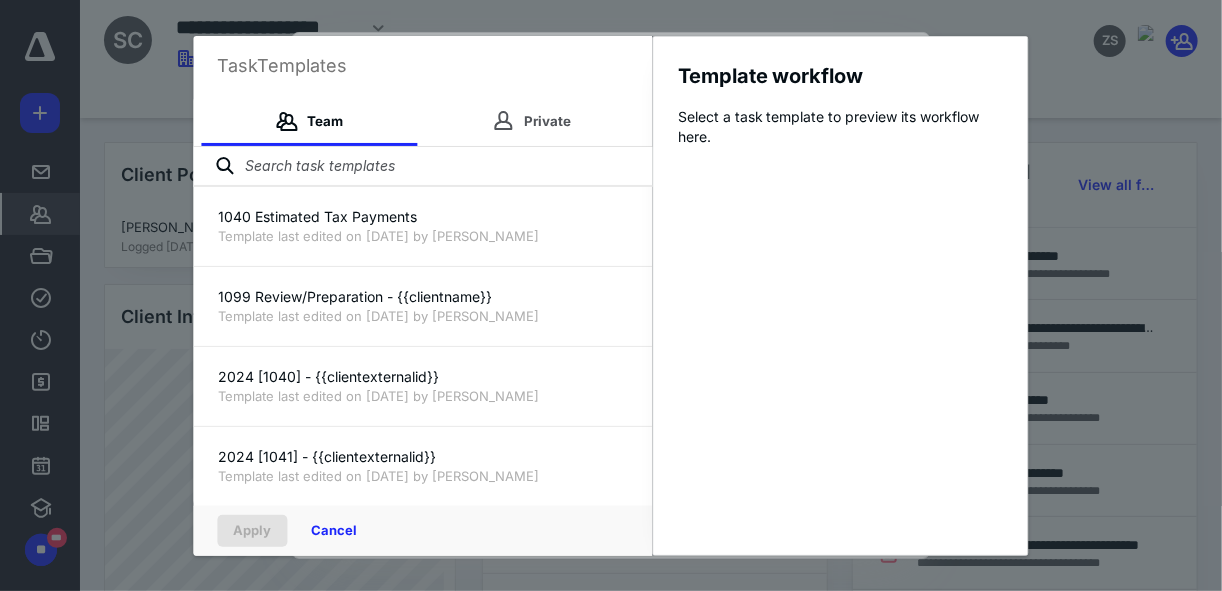 click at bounding box center [423, 167] 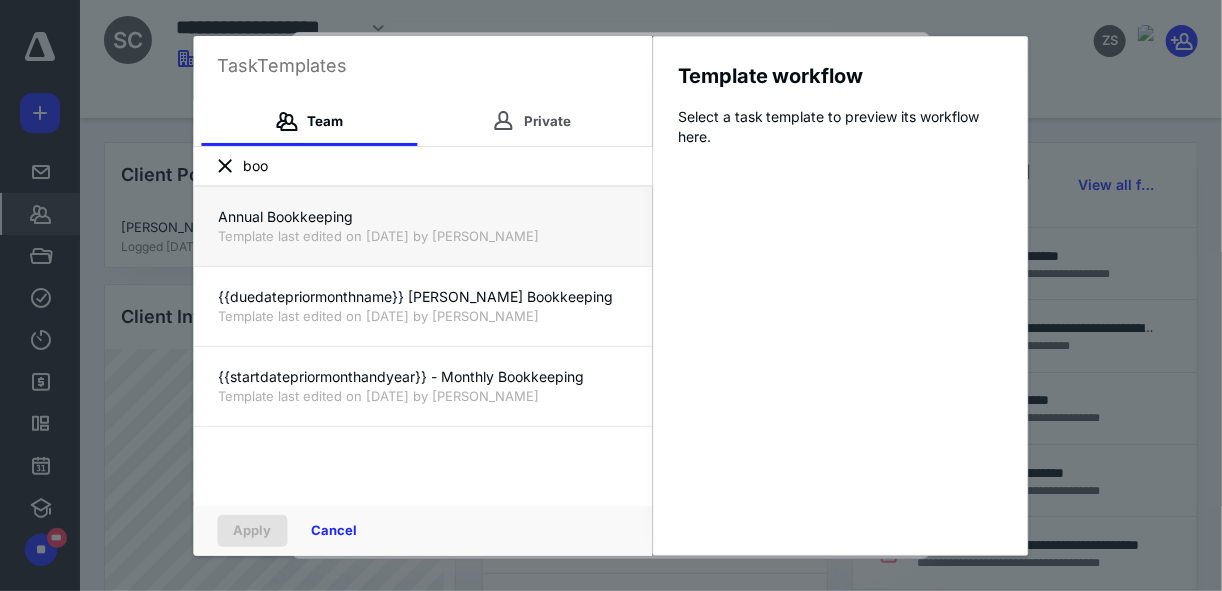 type on "boo" 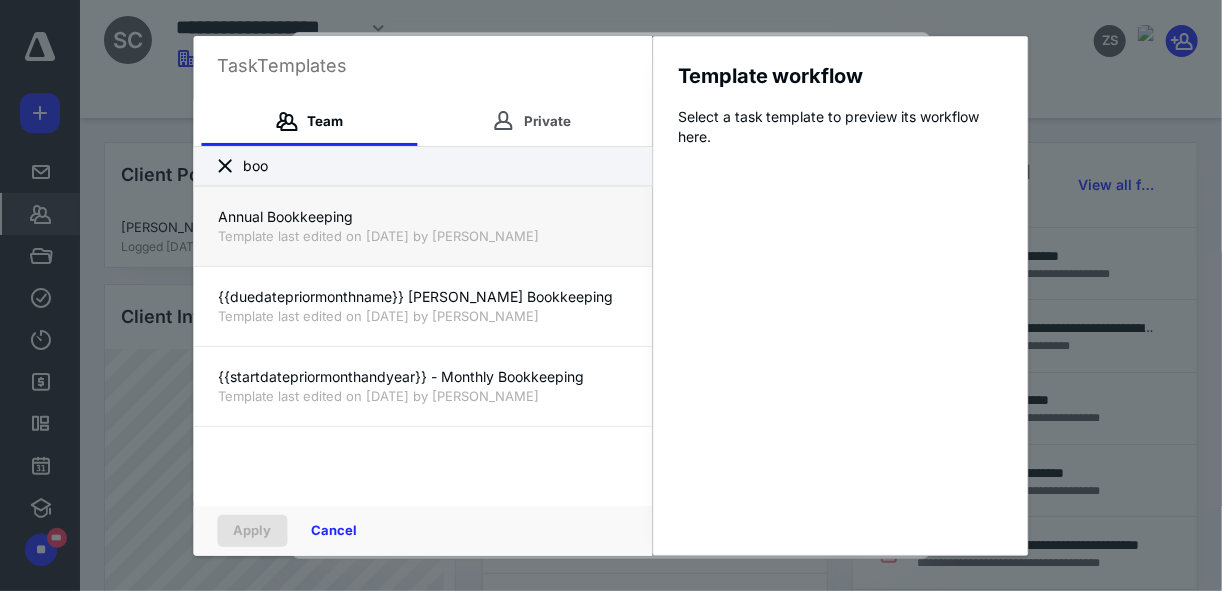 click on "Annual Bookkeeping" at bounding box center (423, 217) 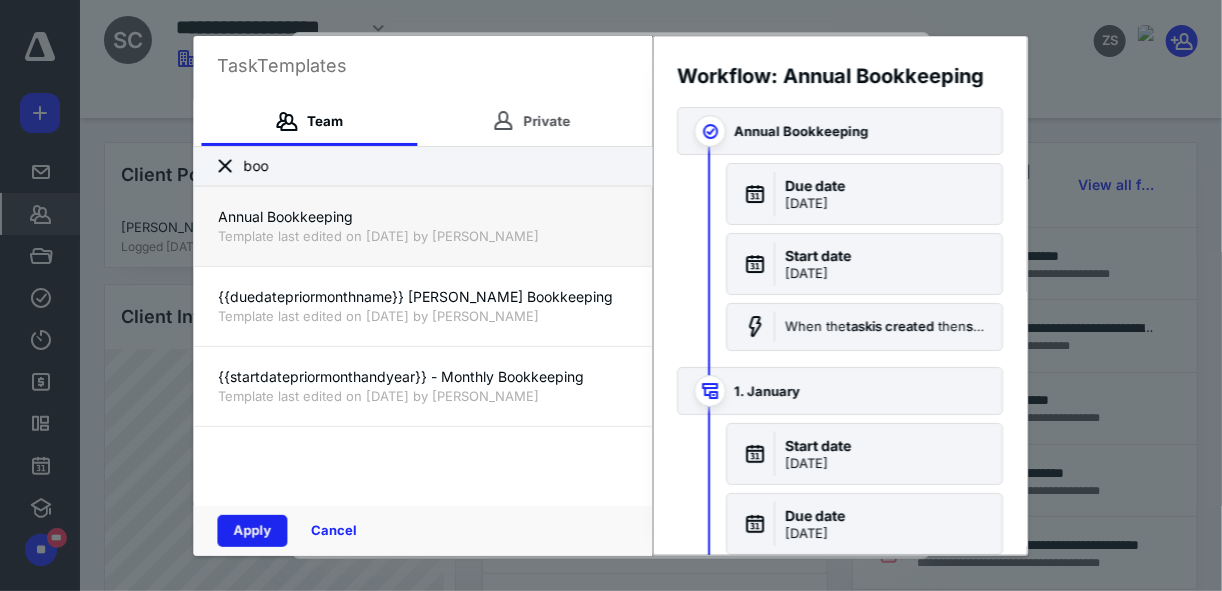 click on "Apply" at bounding box center [253, 531] 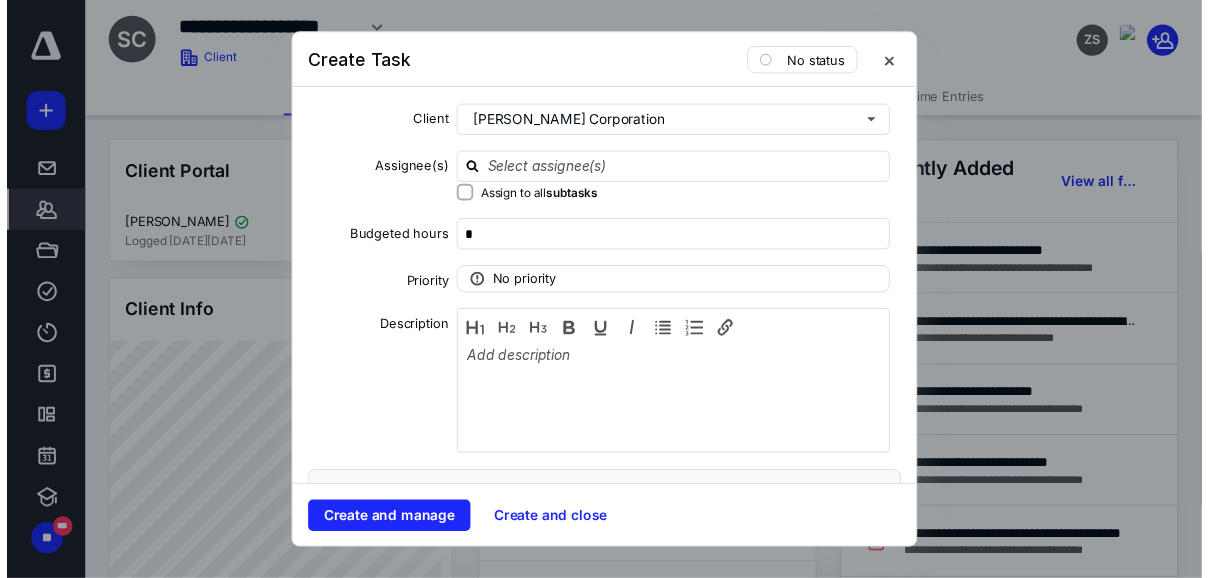 scroll, scrollTop: 320, scrollLeft: 0, axis: vertical 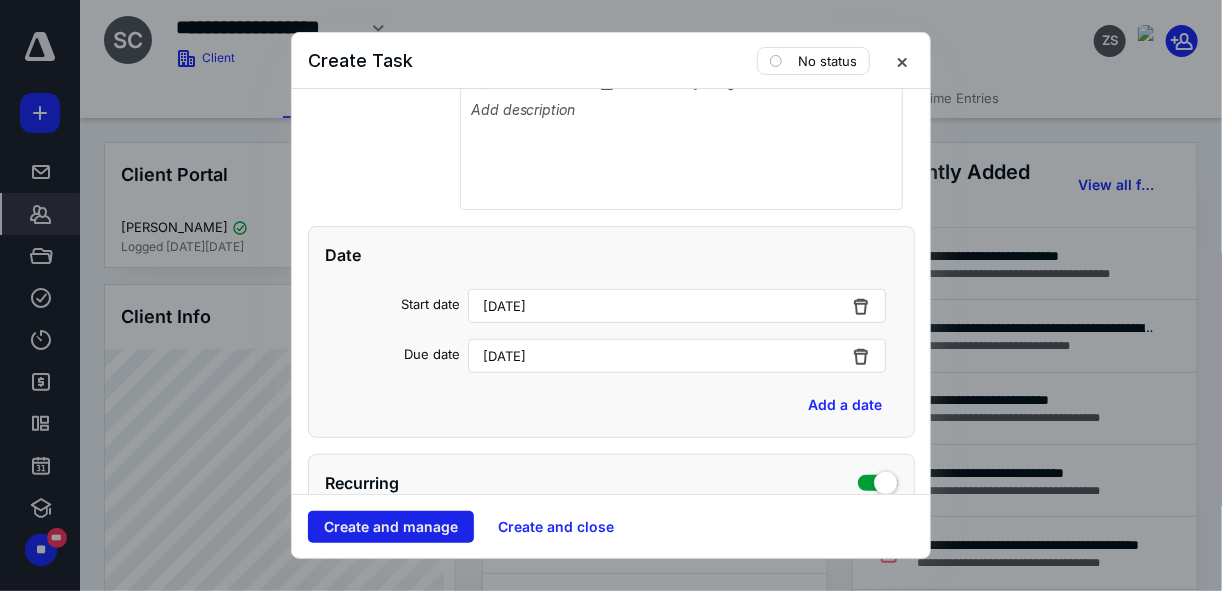 click on "Create and manage" at bounding box center [391, 527] 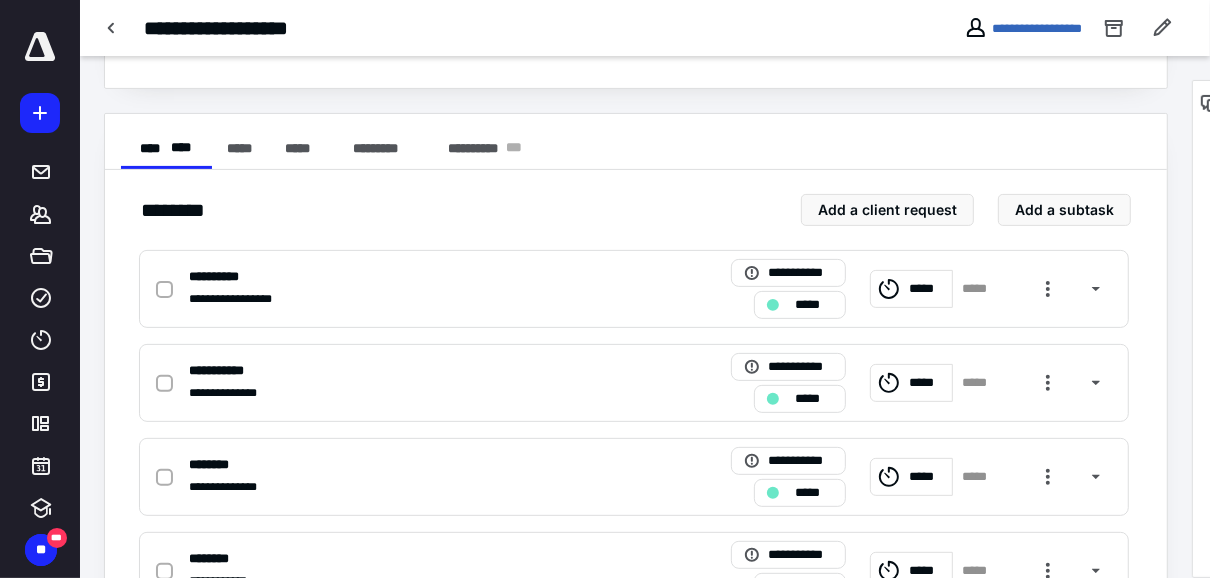 scroll, scrollTop: 320, scrollLeft: 0, axis: vertical 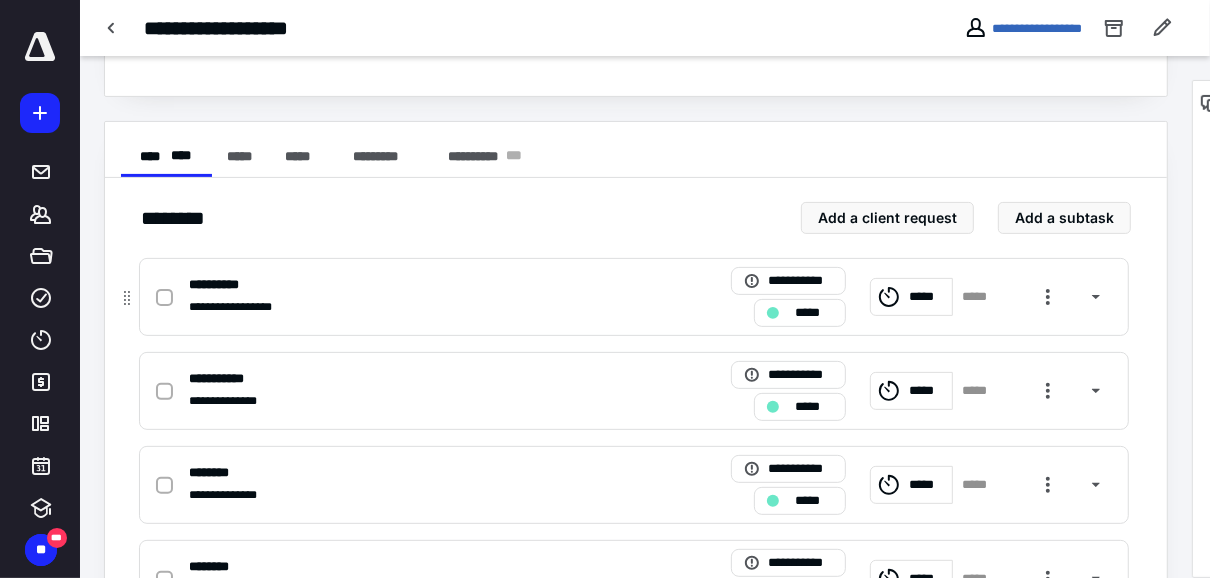 click on "**********" at bounding box center (221, 285) 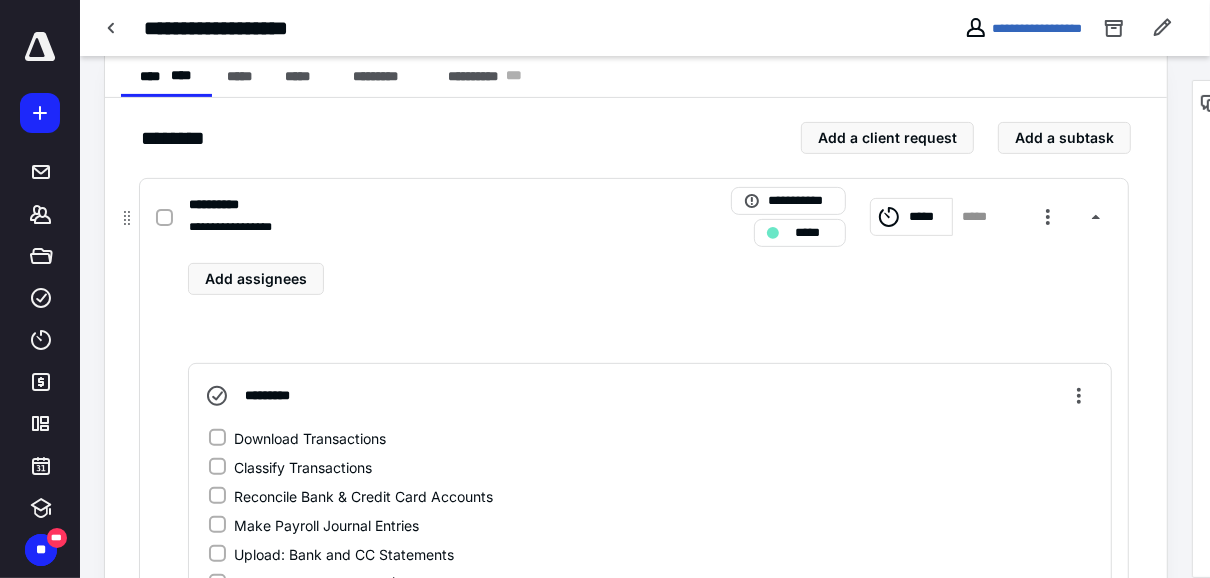 scroll, scrollTop: 480, scrollLeft: 0, axis: vertical 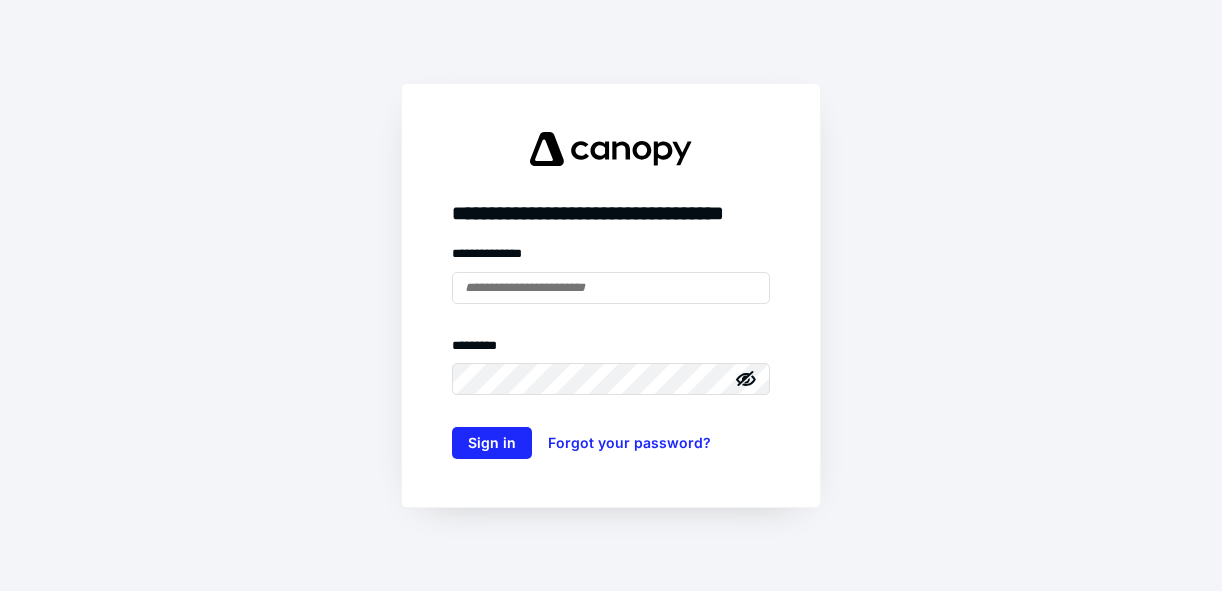 type on "**********" 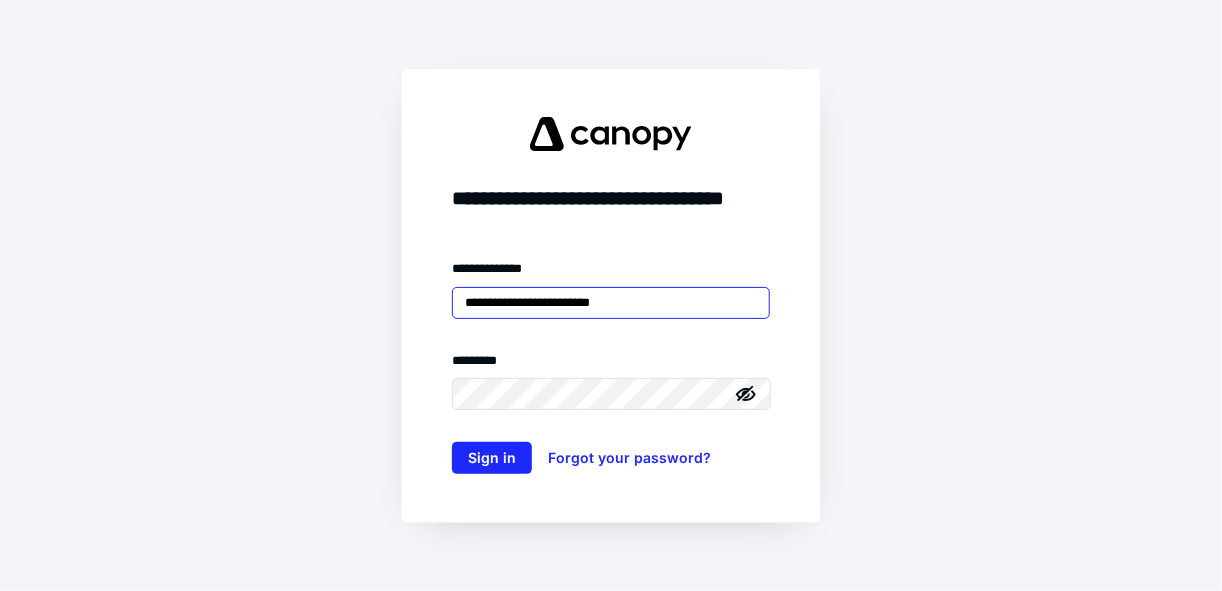 scroll, scrollTop: 0, scrollLeft: 0, axis: both 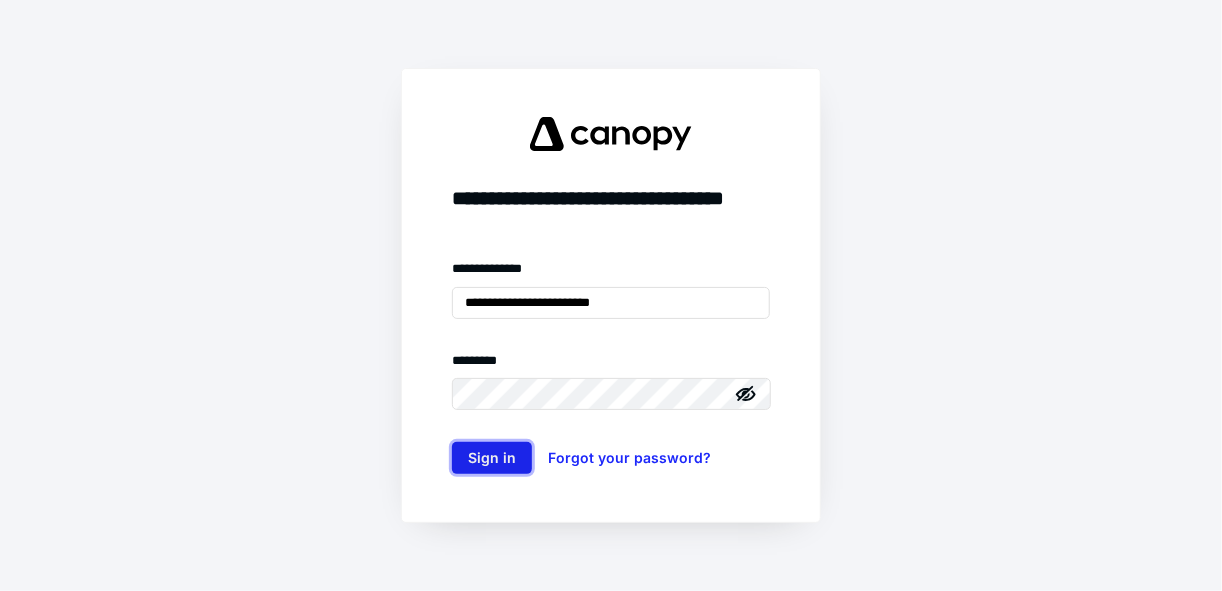 click on "Sign in" at bounding box center (492, 458) 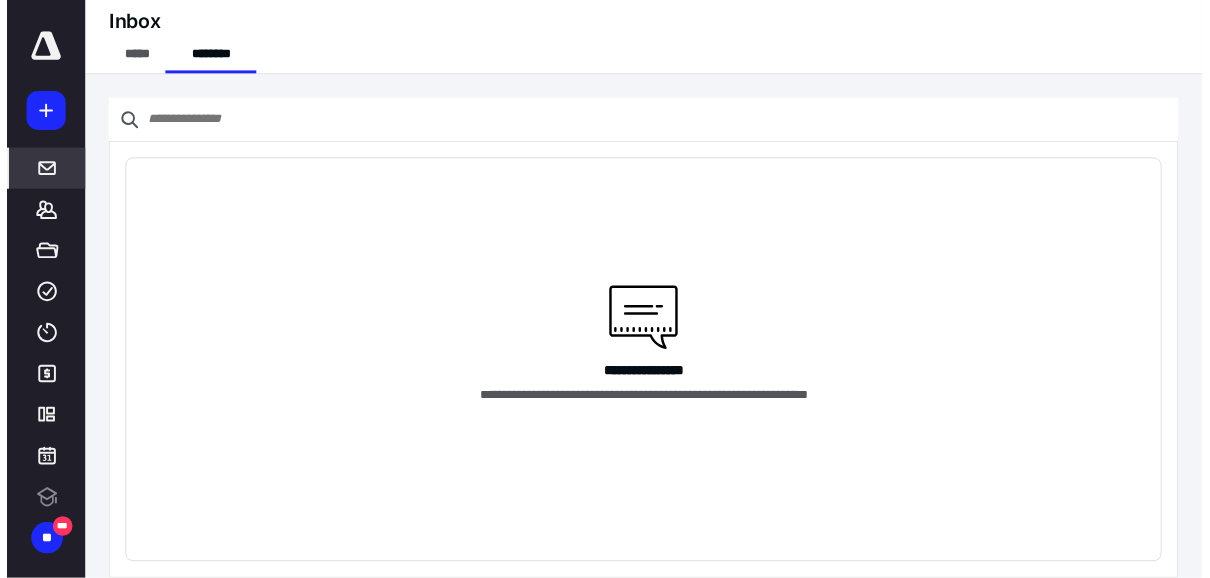 scroll, scrollTop: 0, scrollLeft: 0, axis: both 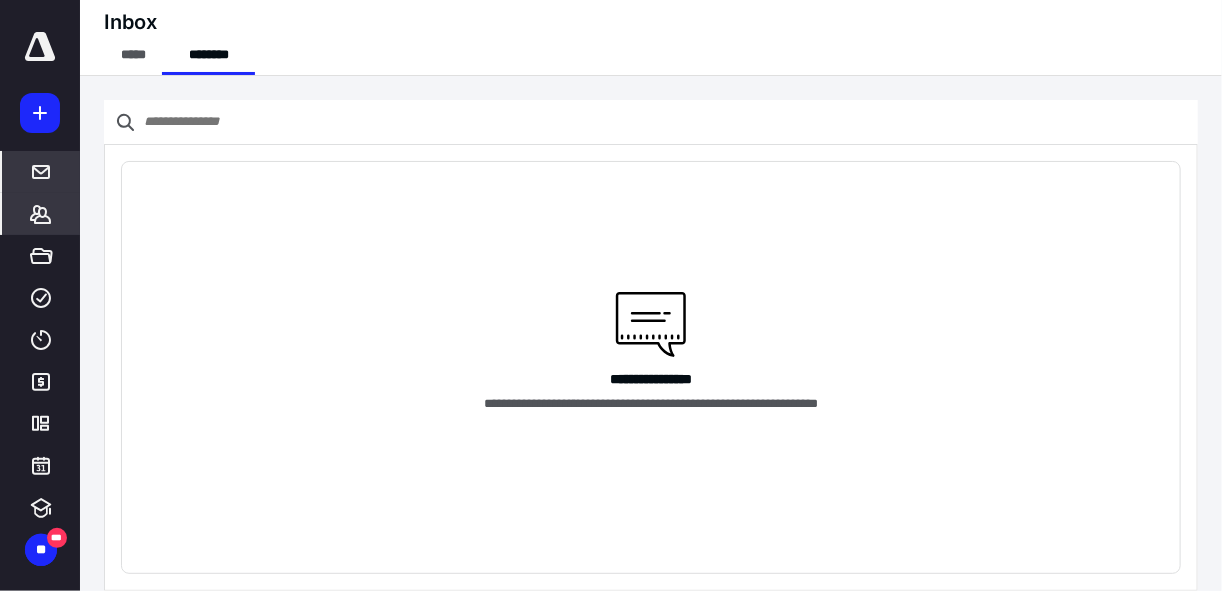 click 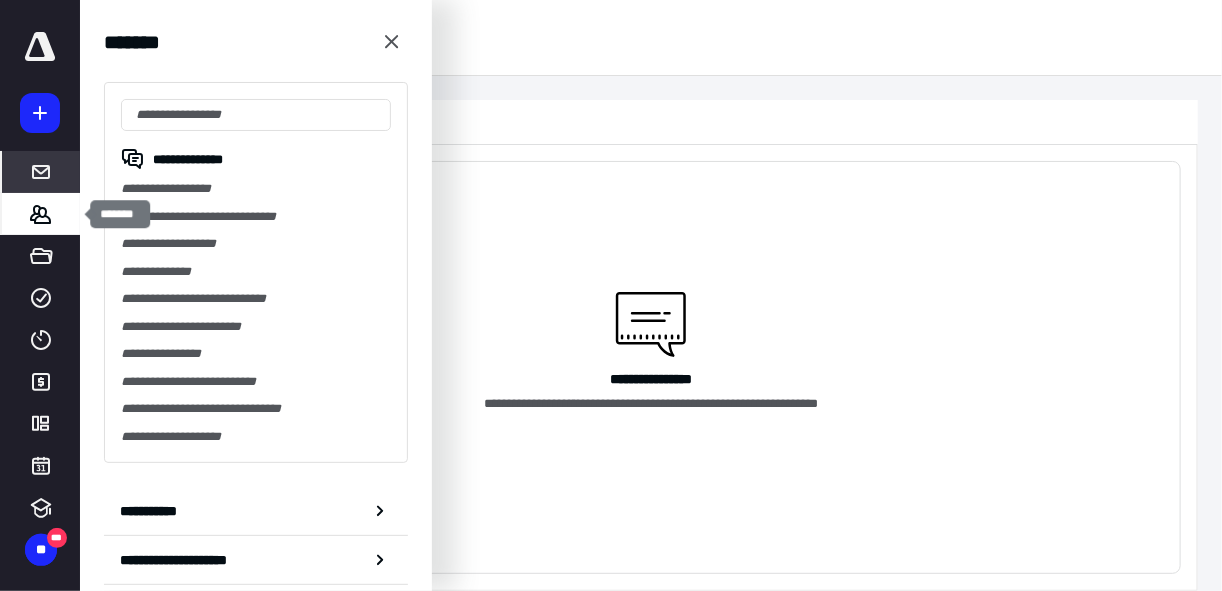 click 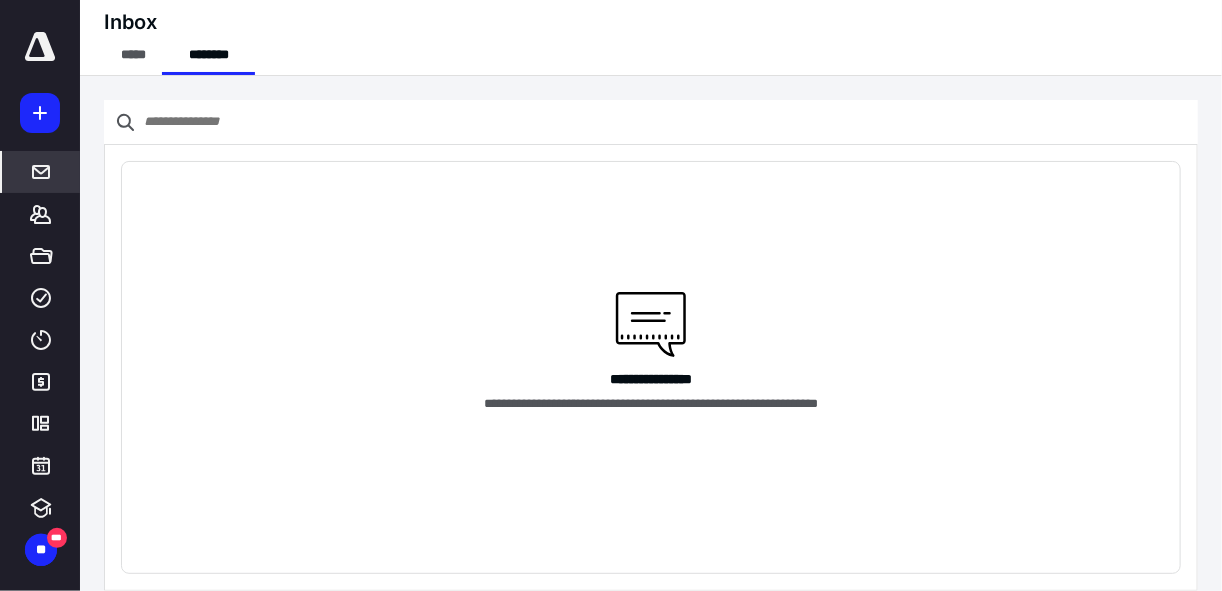 click on "**********" at bounding box center [651, 367] 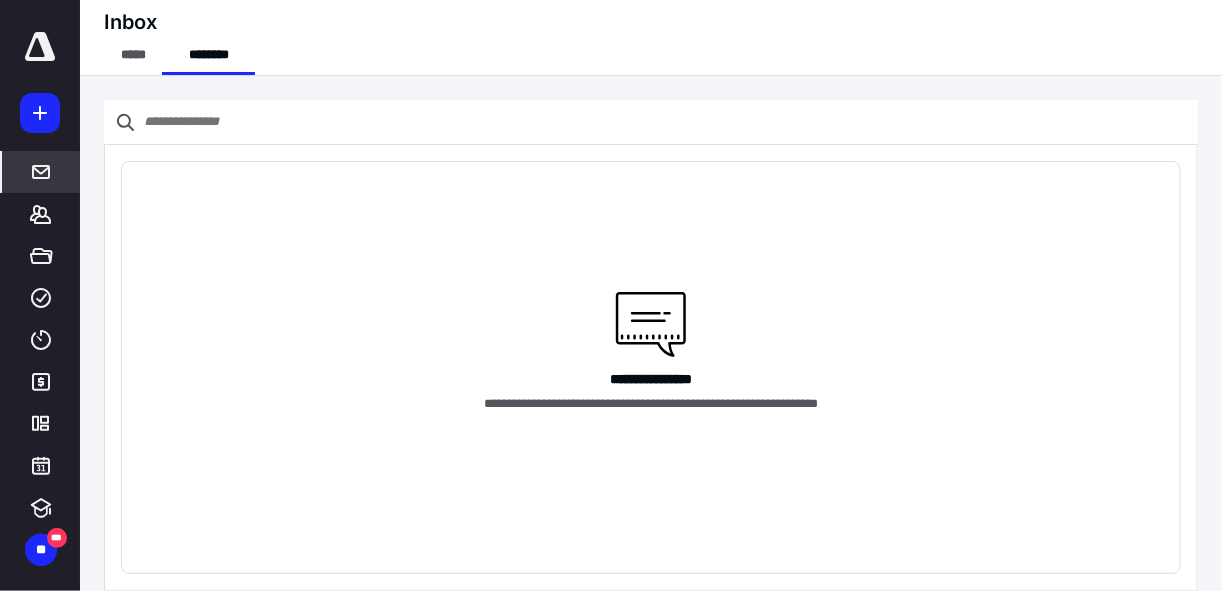 click on "**********" at bounding box center (651, 367) 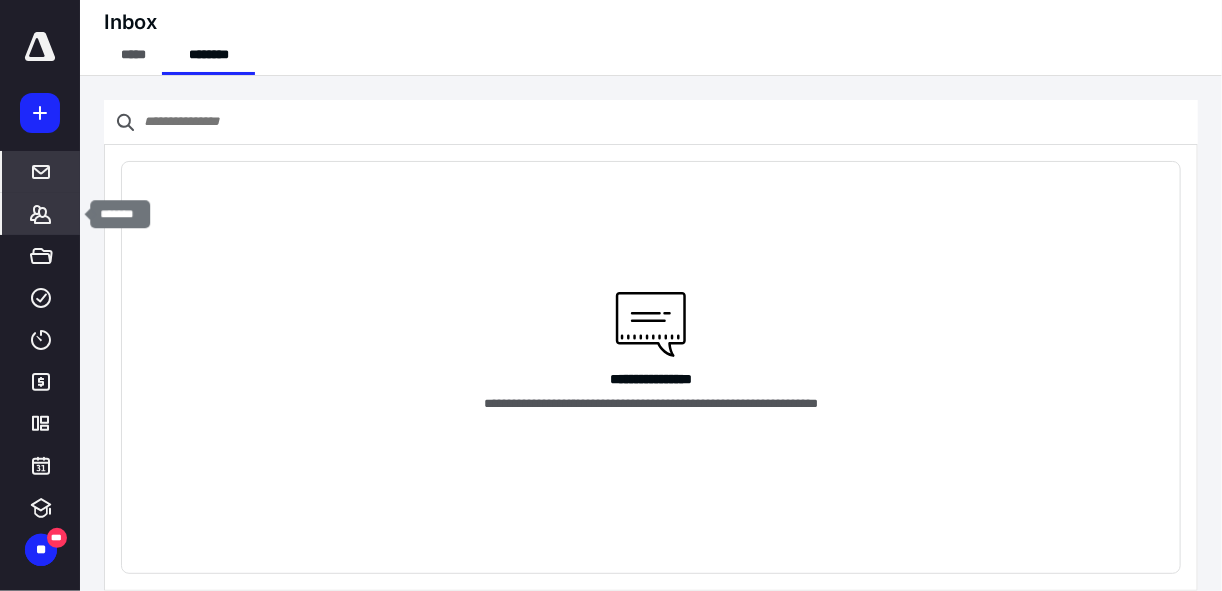 click 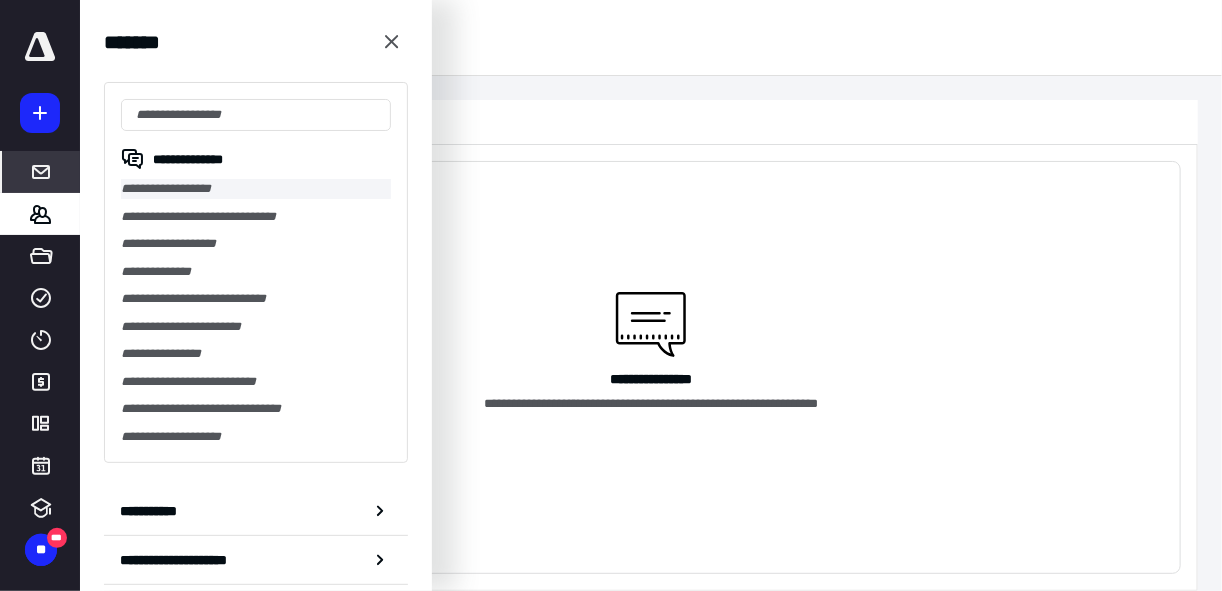 click on "**********" at bounding box center (256, 189) 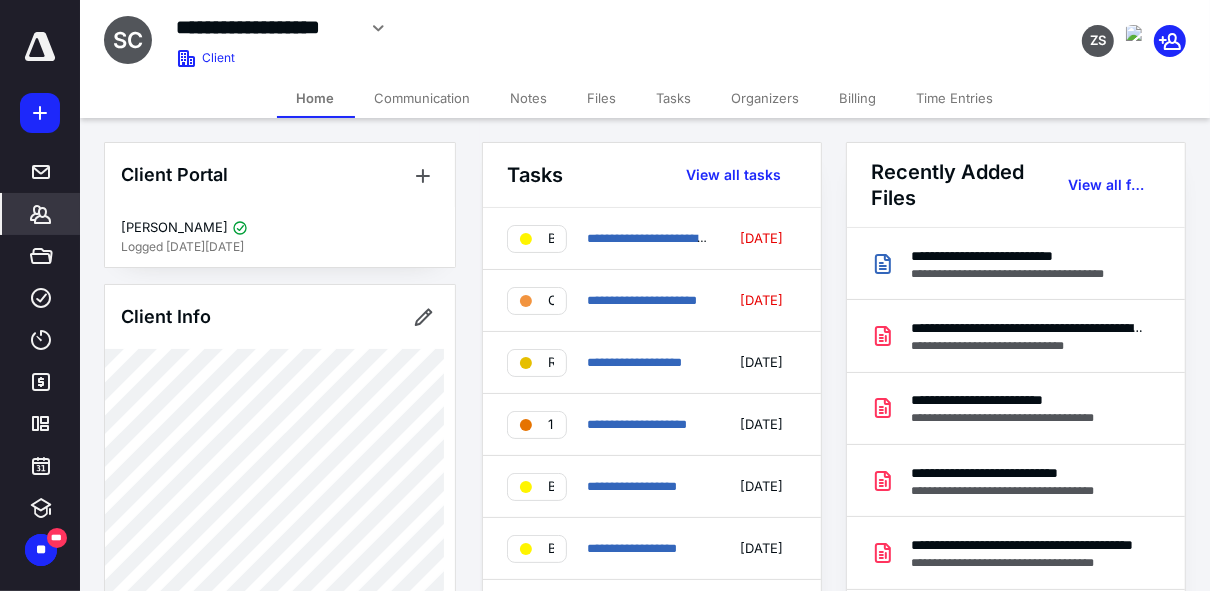 click on "Tasks" at bounding box center (674, 98) 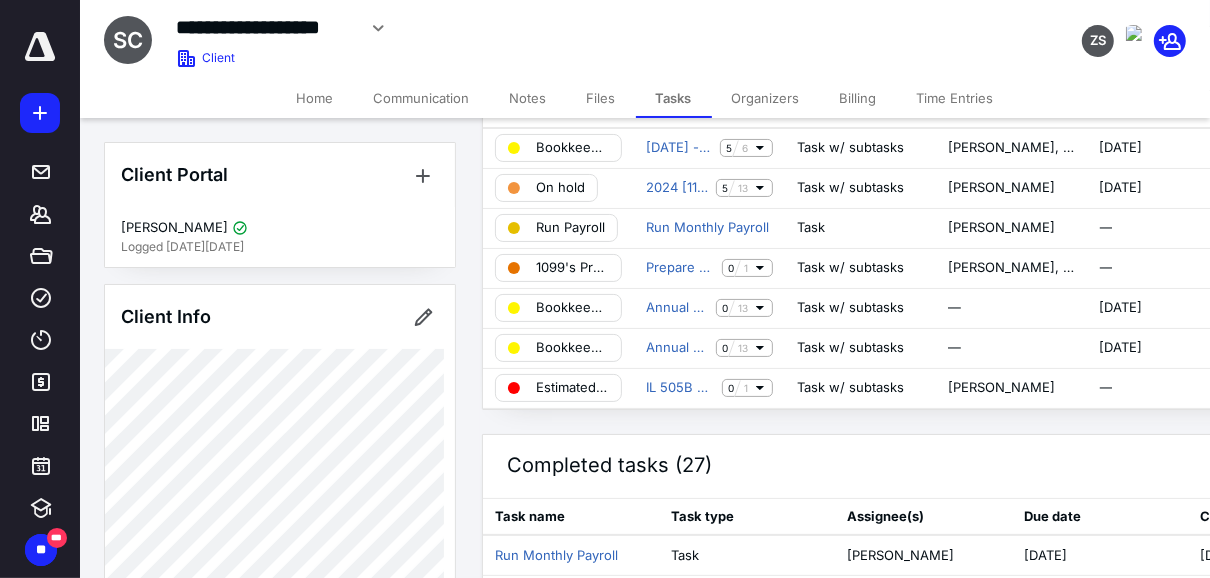 scroll, scrollTop: 0, scrollLeft: 0, axis: both 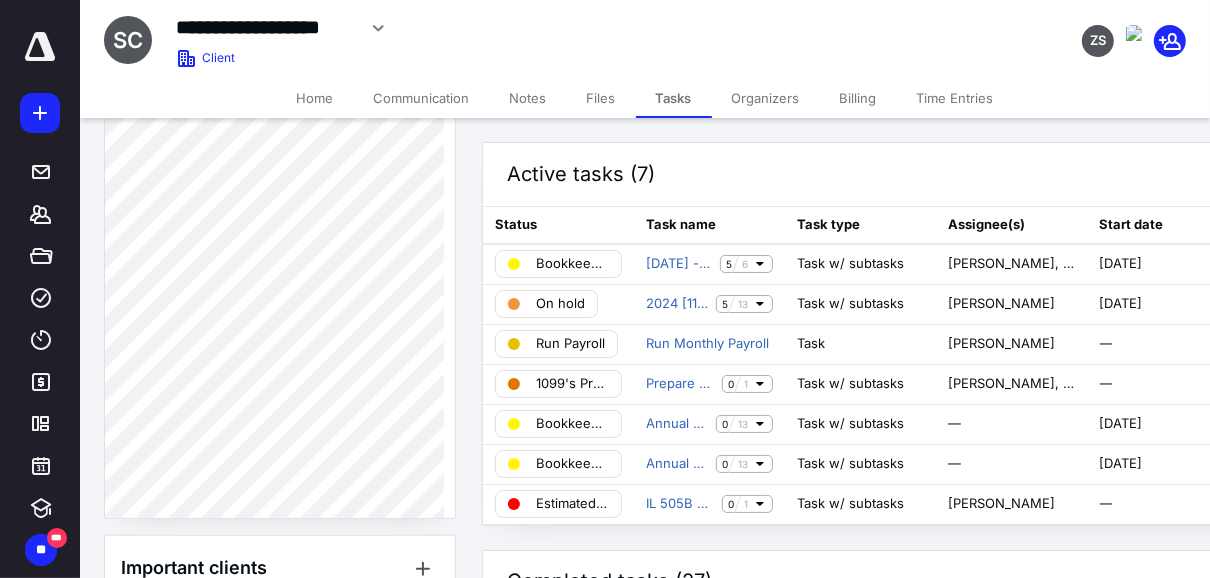 click on "Files" at bounding box center (601, 98) 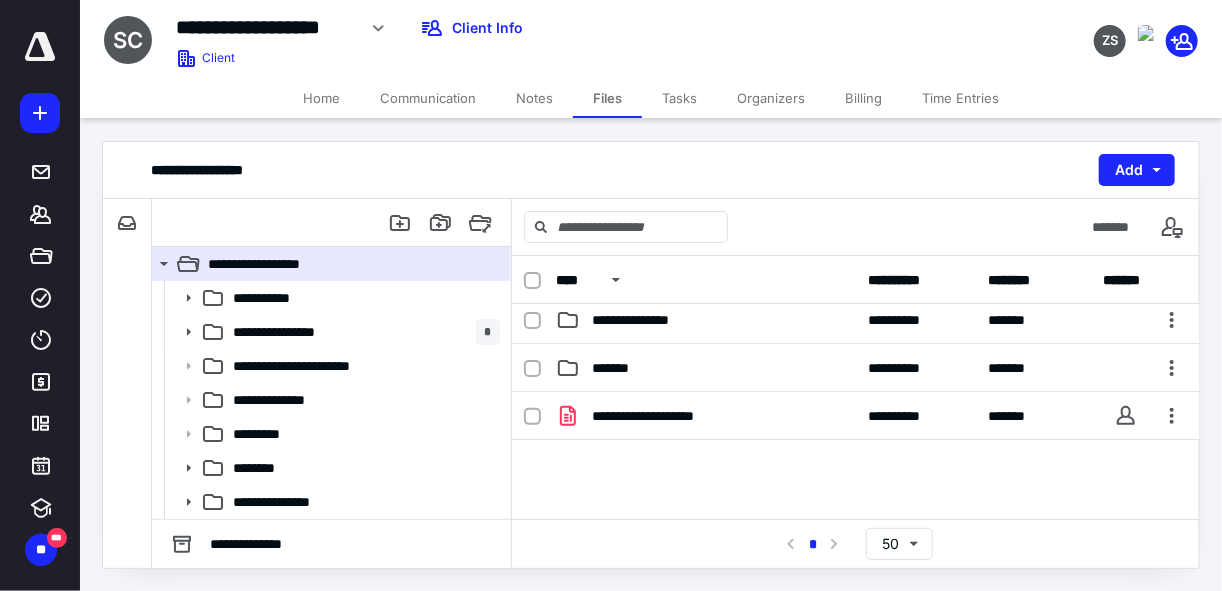 scroll, scrollTop: 0, scrollLeft: 0, axis: both 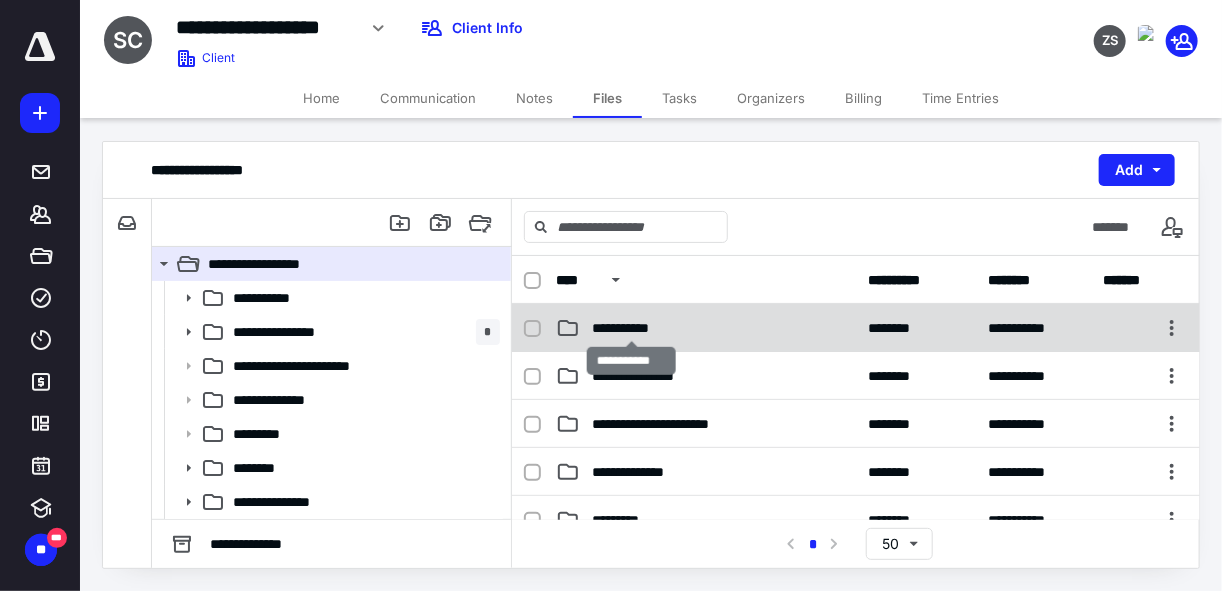 click on "**********" at bounding box center (632, 328) 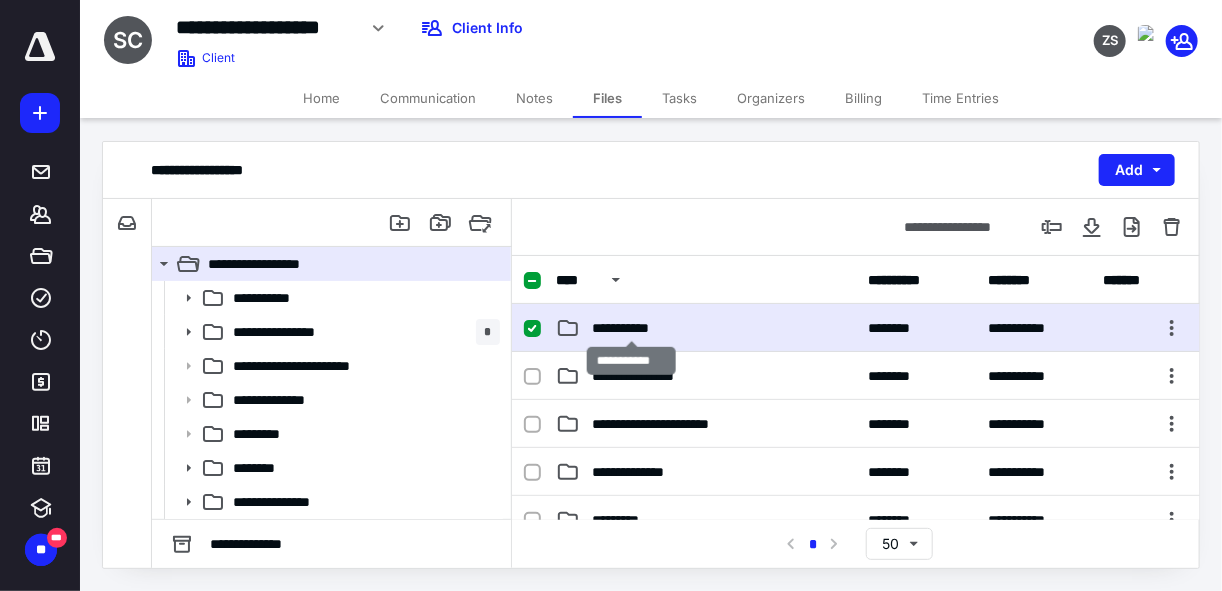 click on "**********" at bounding box center [632, 328] 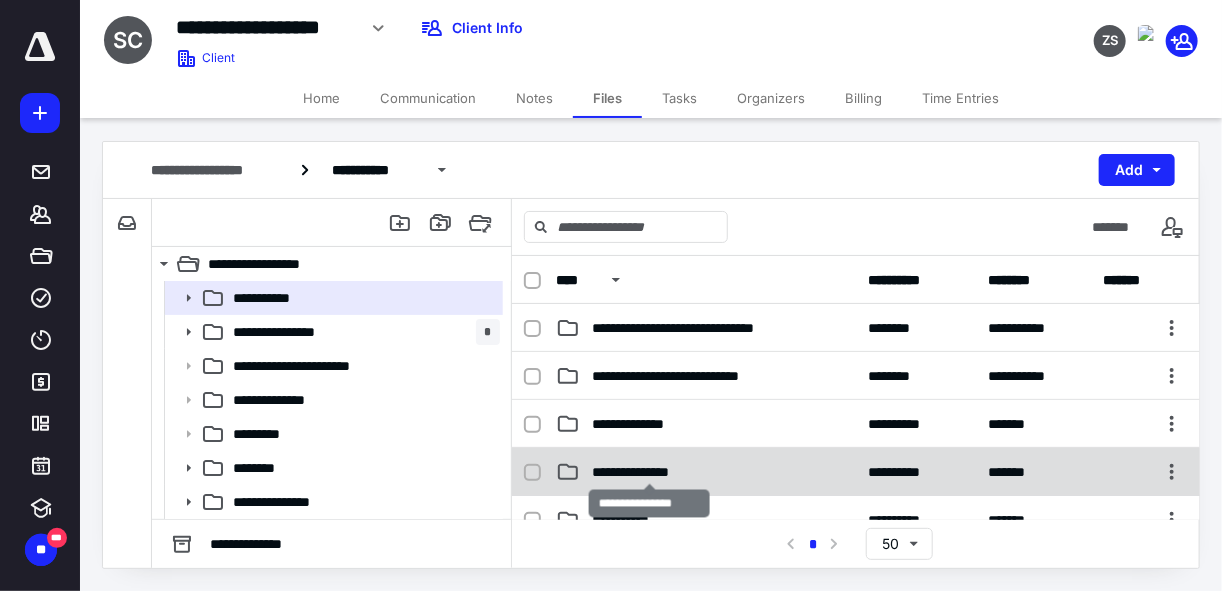 click on "**********" at bounding box center (650, 472) 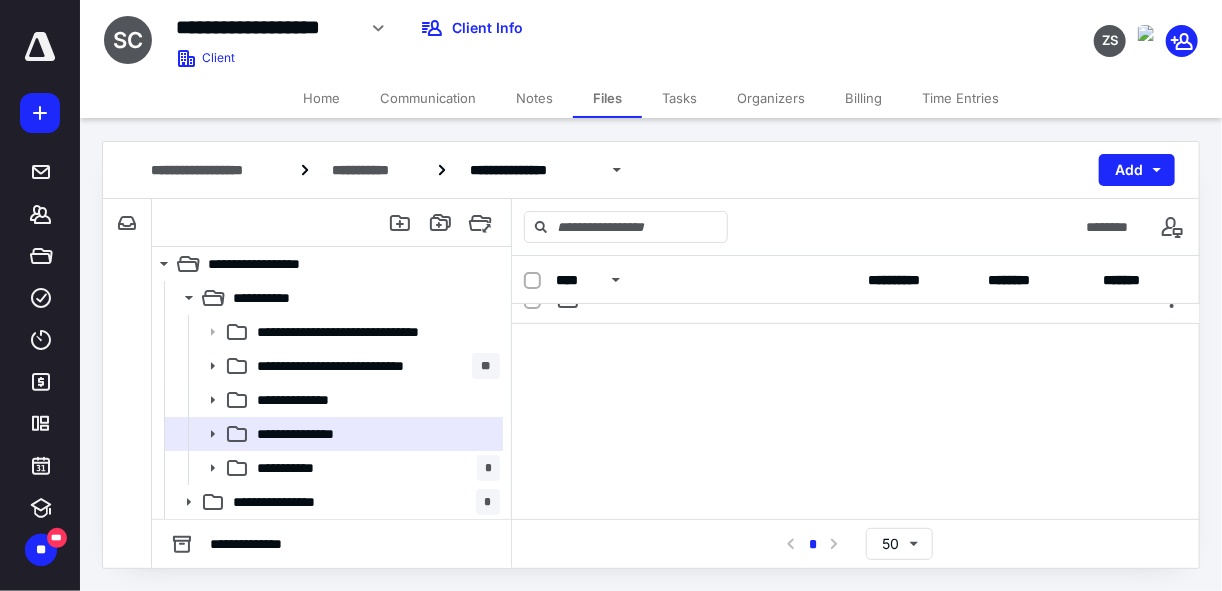 scroll, scrollTop: 495, scrollLeft: 0, axis: vertical 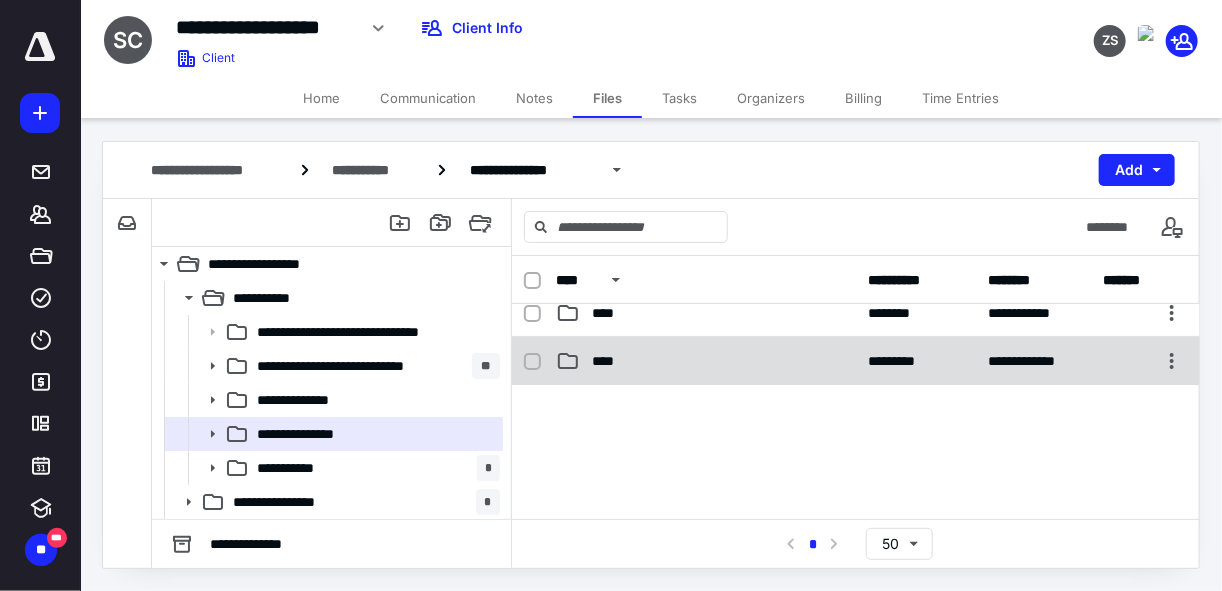 click on "****" at bounding box center (706, 361) 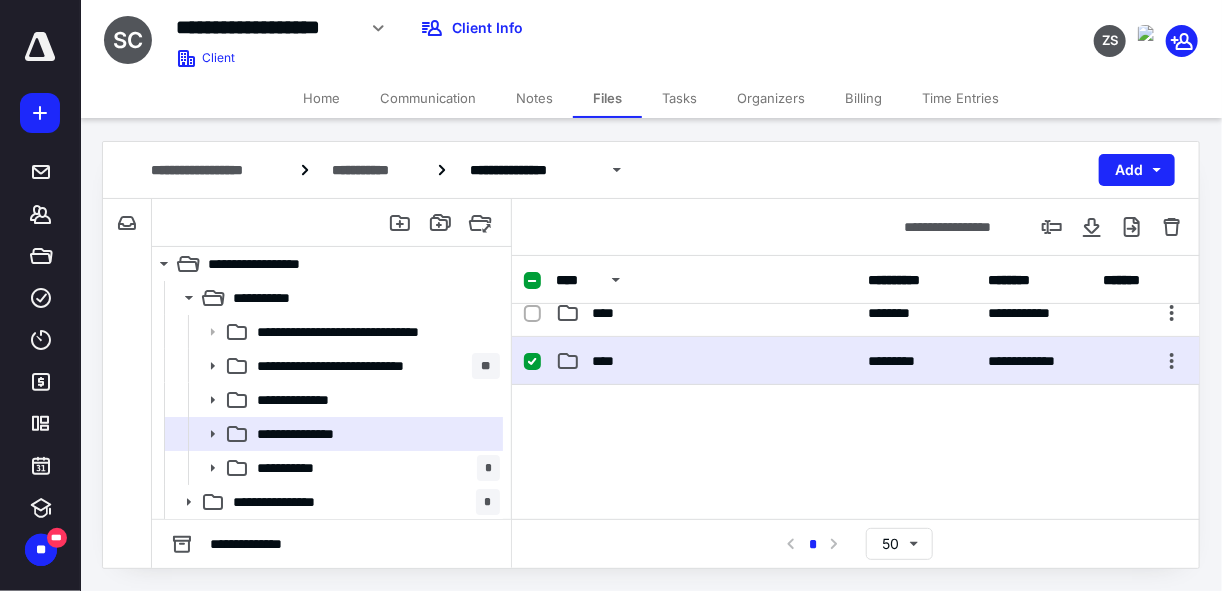 click on "****" at bounding box center [706, 361] 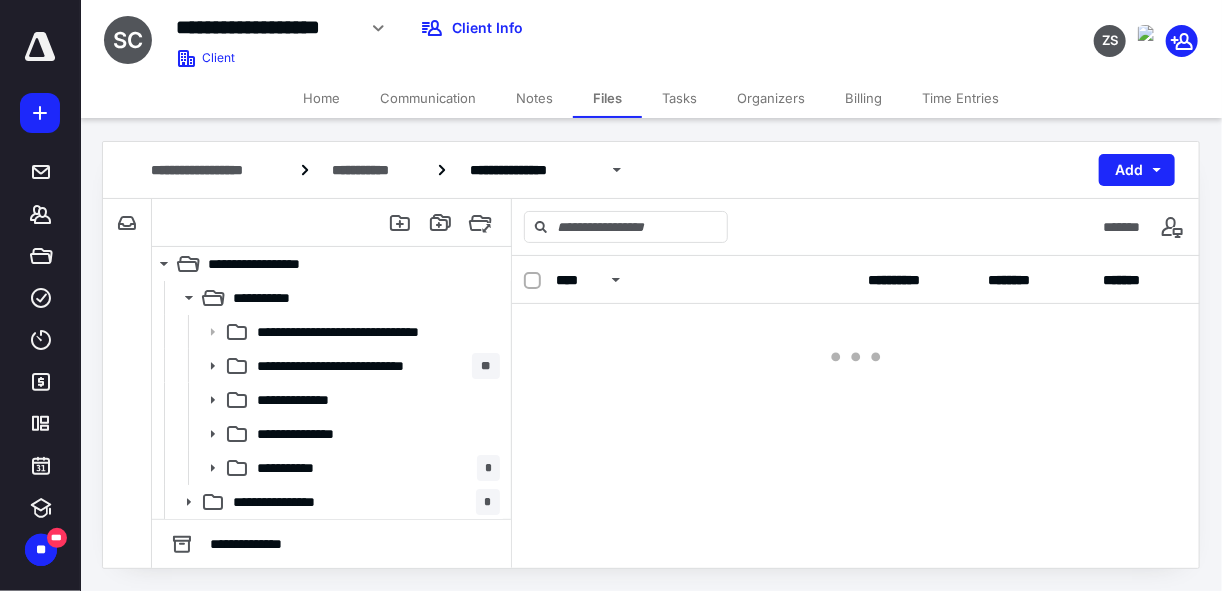 scroll, scrollTop: 0, scrollLeft: 0, axis: both 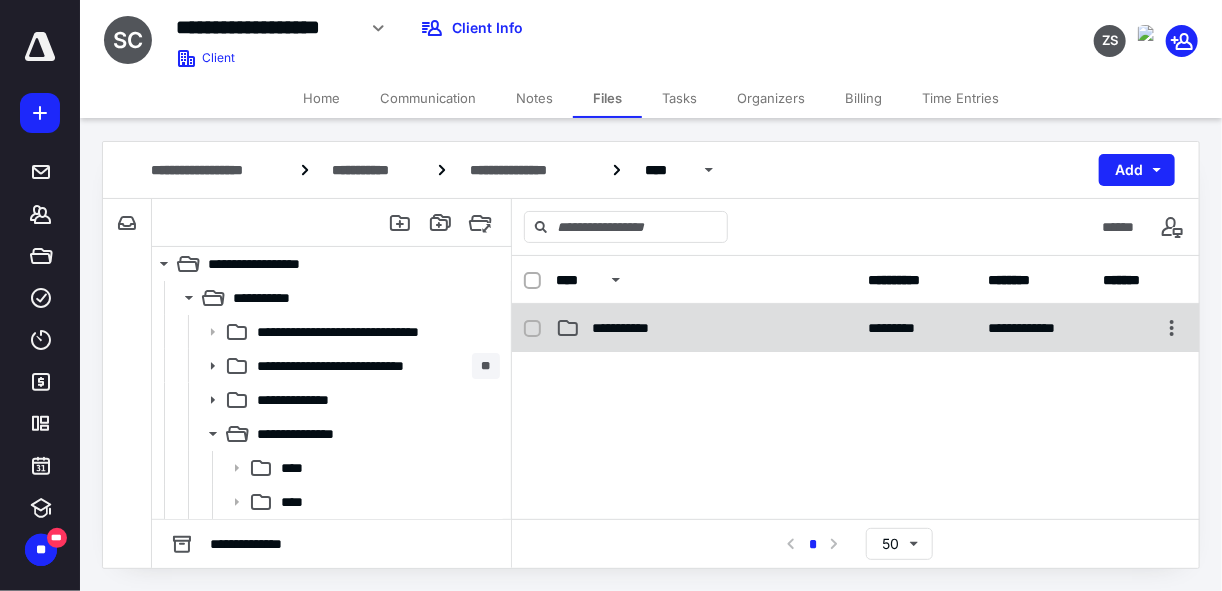 click on "**********" at bounding box center [706, 328] 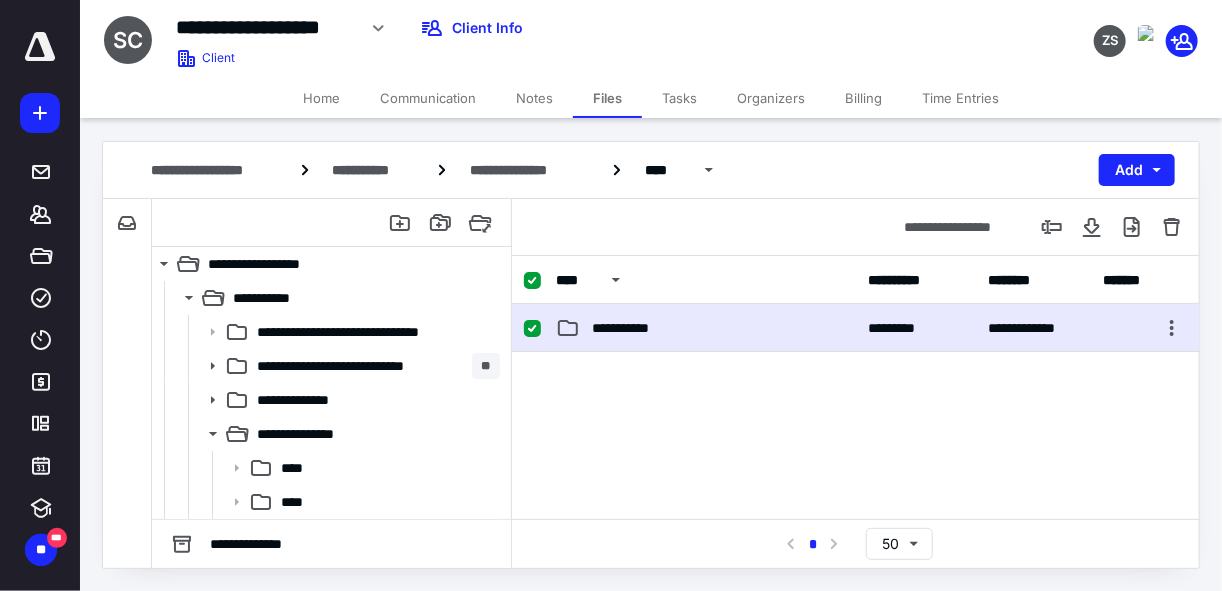 click on "**********" at bounding box center [706, 328] 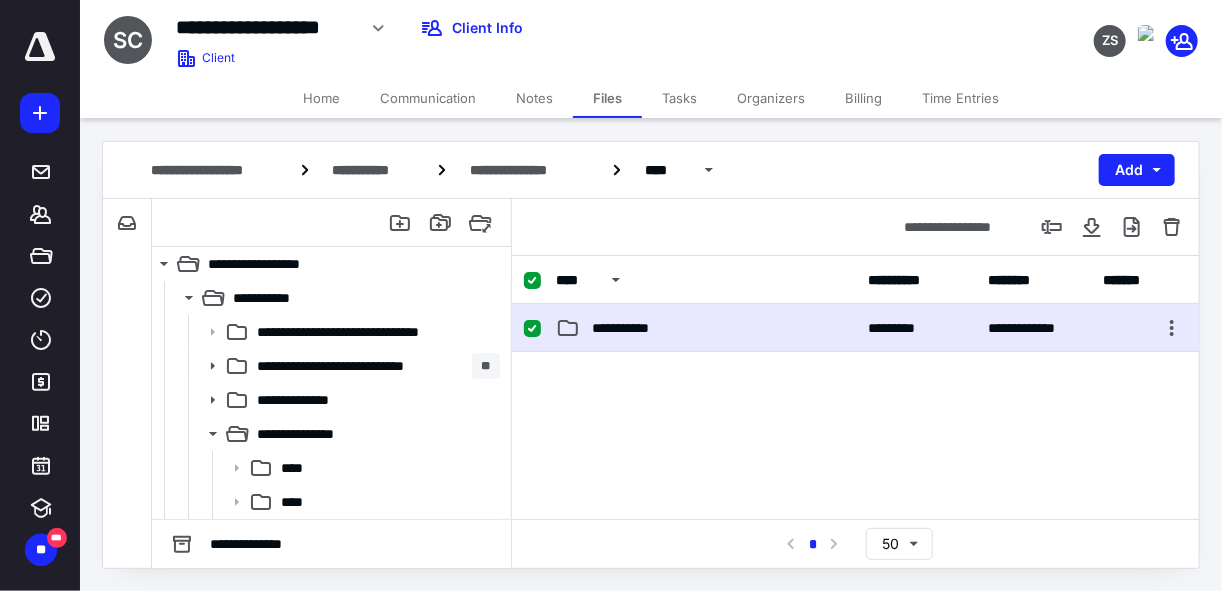 checkbox on "false" 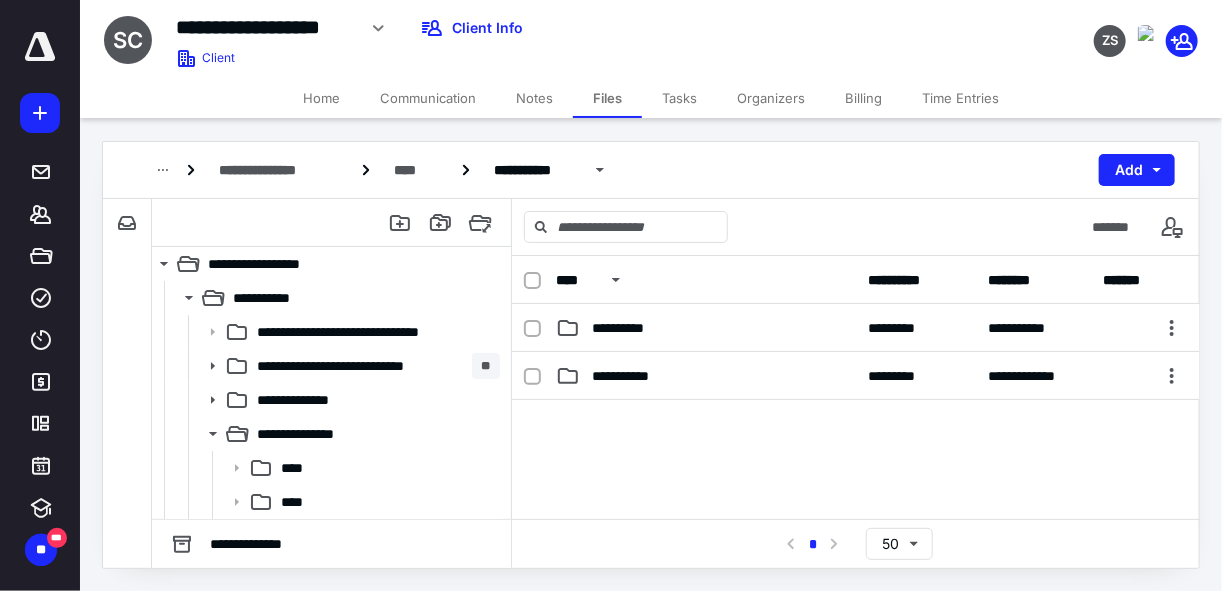 click on "**********" at bounding box center (706, 328) 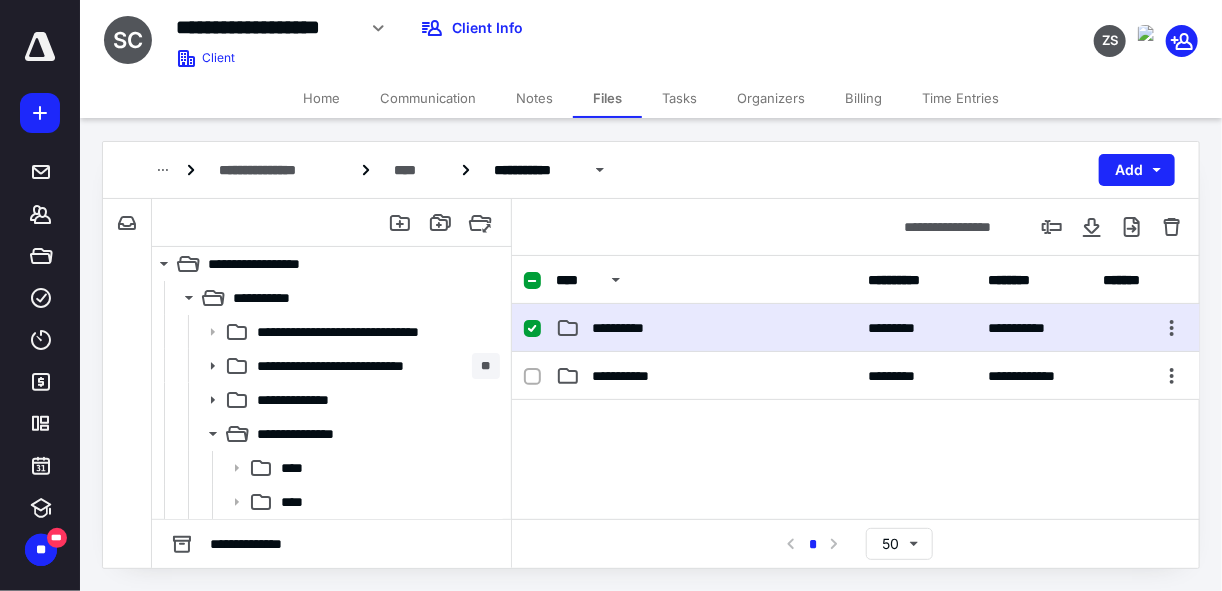 click on "**********" at bounding box center (706, 328) 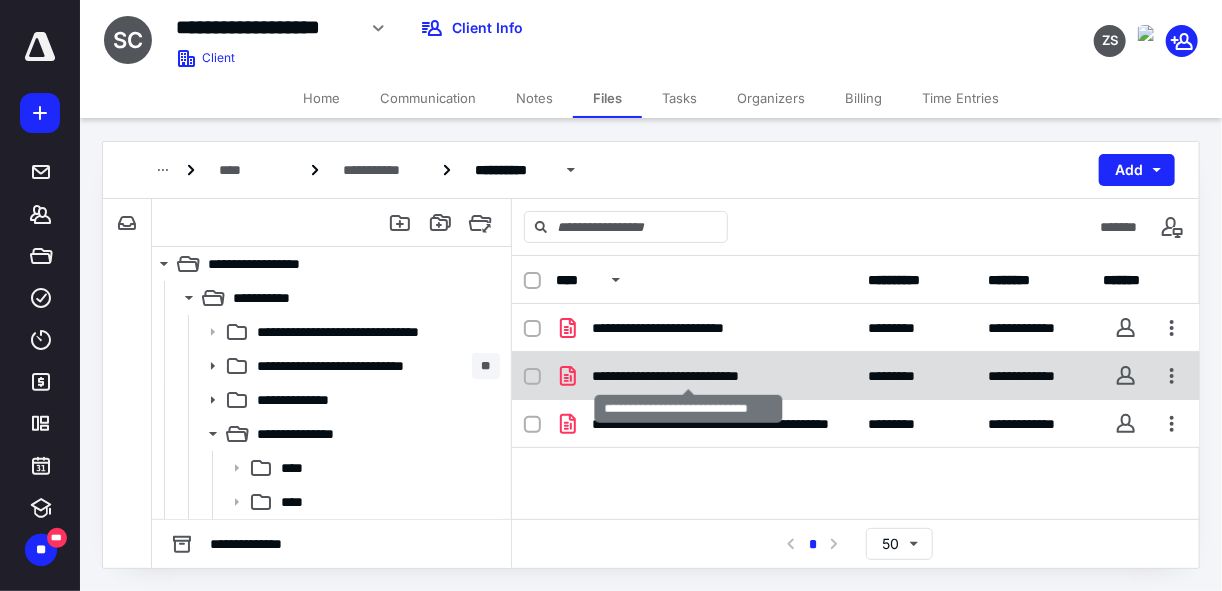 click on "**********" at bounding box center (689, 376) 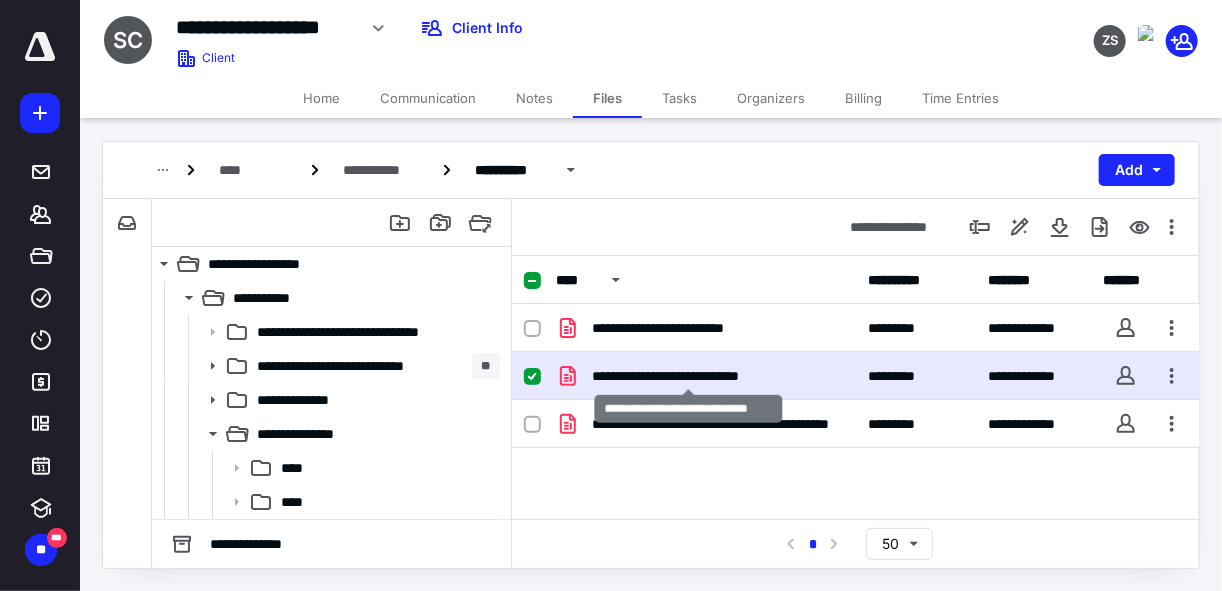 click on "**********" at bounding box center (689, 376) 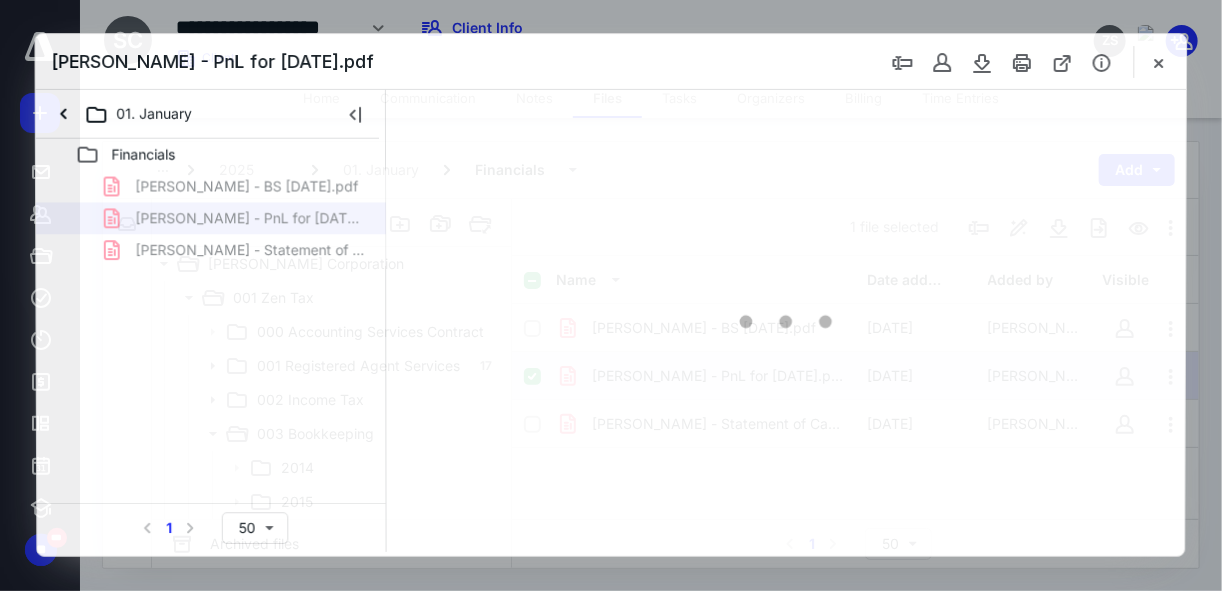 scroll, scrollTop: 0, scrollLeft: 0, axis: both 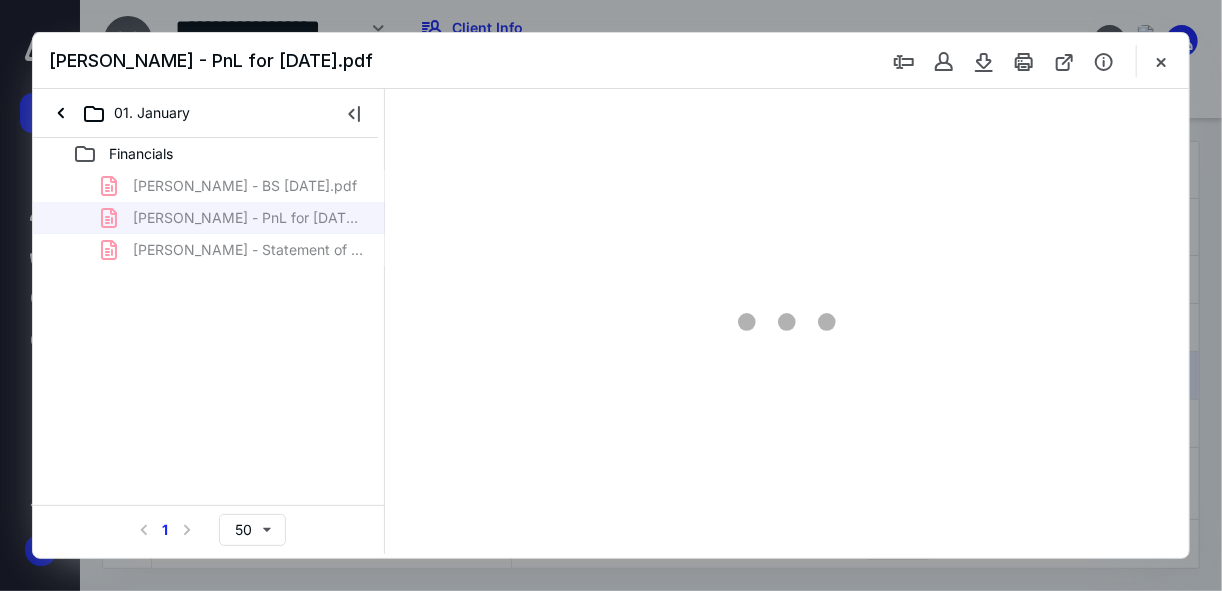 type on "67" 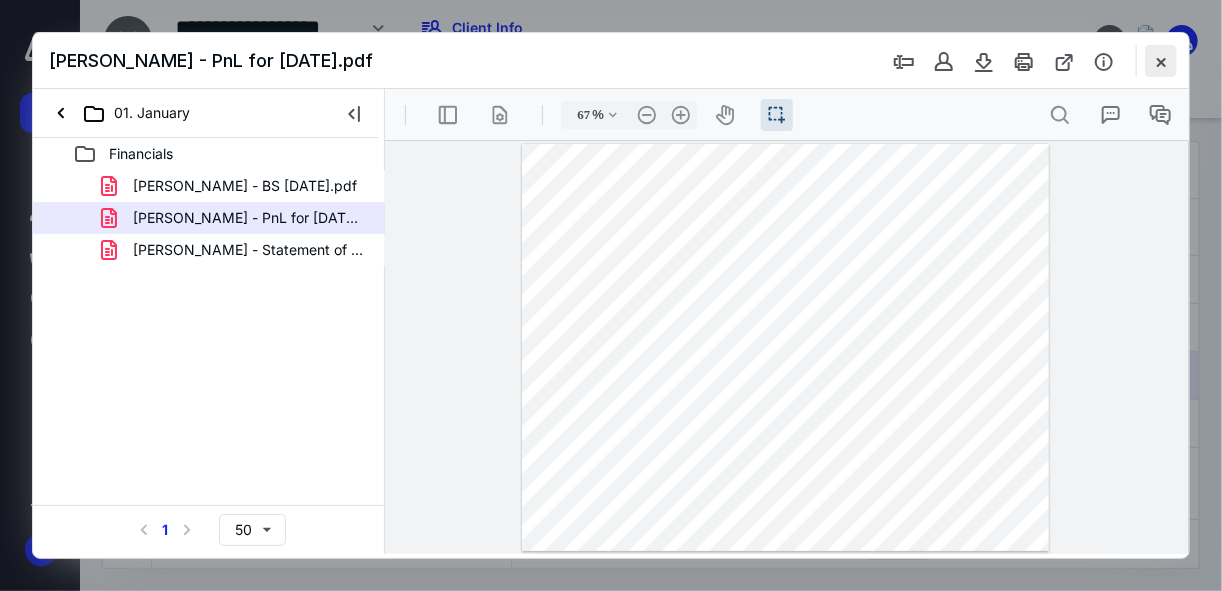 click at bounding box center [1161, 61] 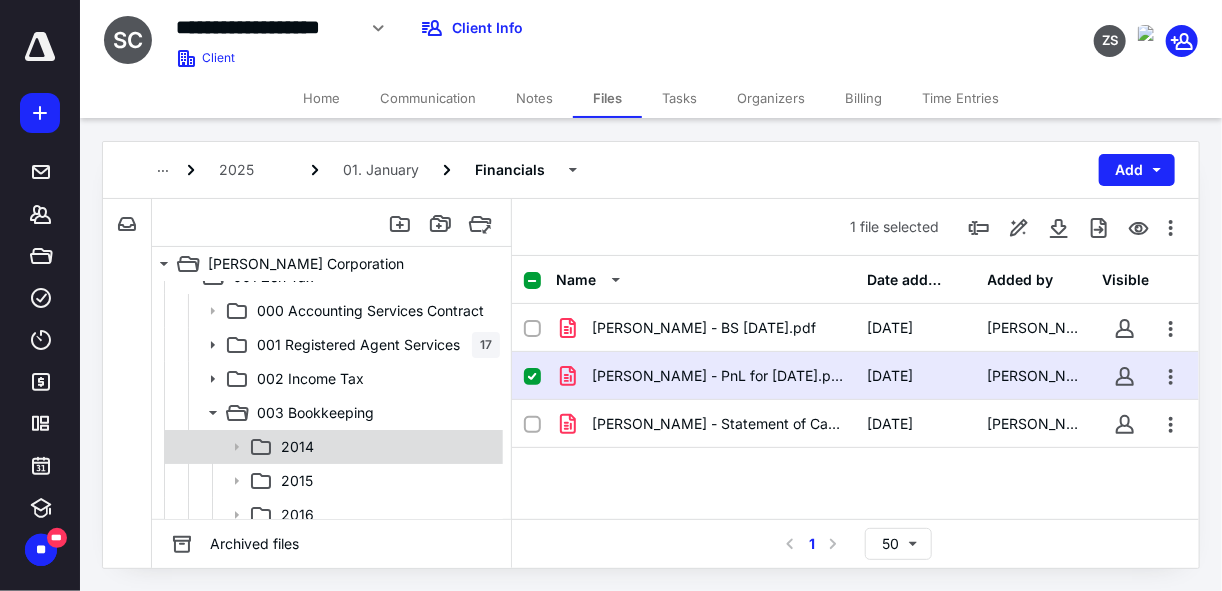scroll, scrollTop: 0, scrollLeft: 0, axis: both 